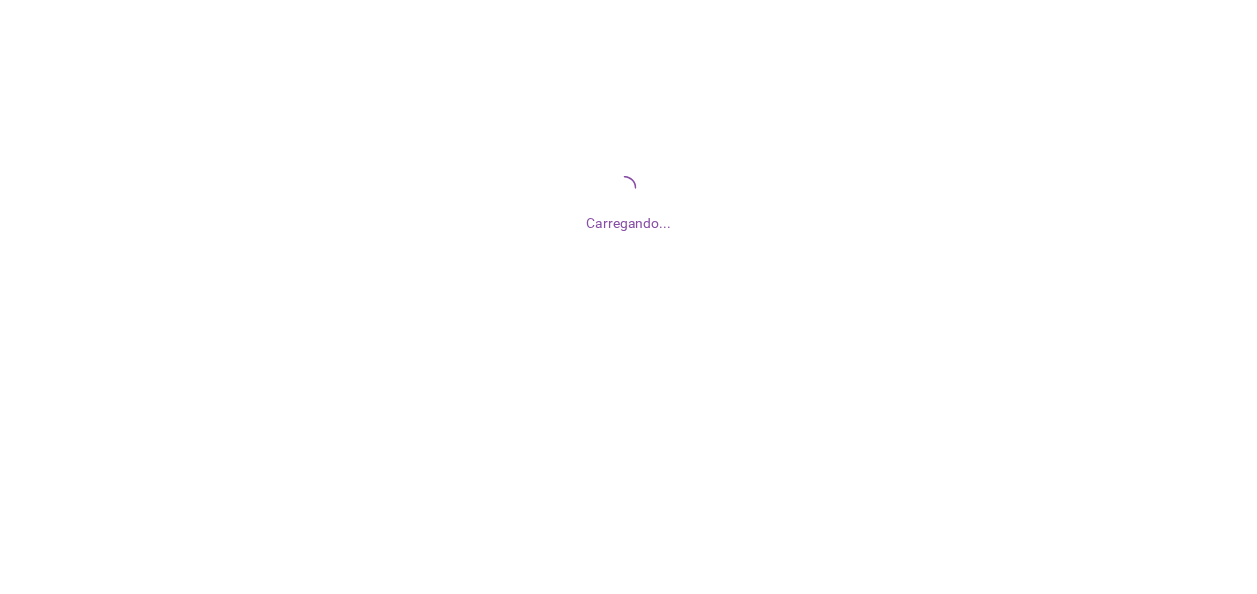 scroll, scrollTop: 0, scrollLeft: 0, axis: both 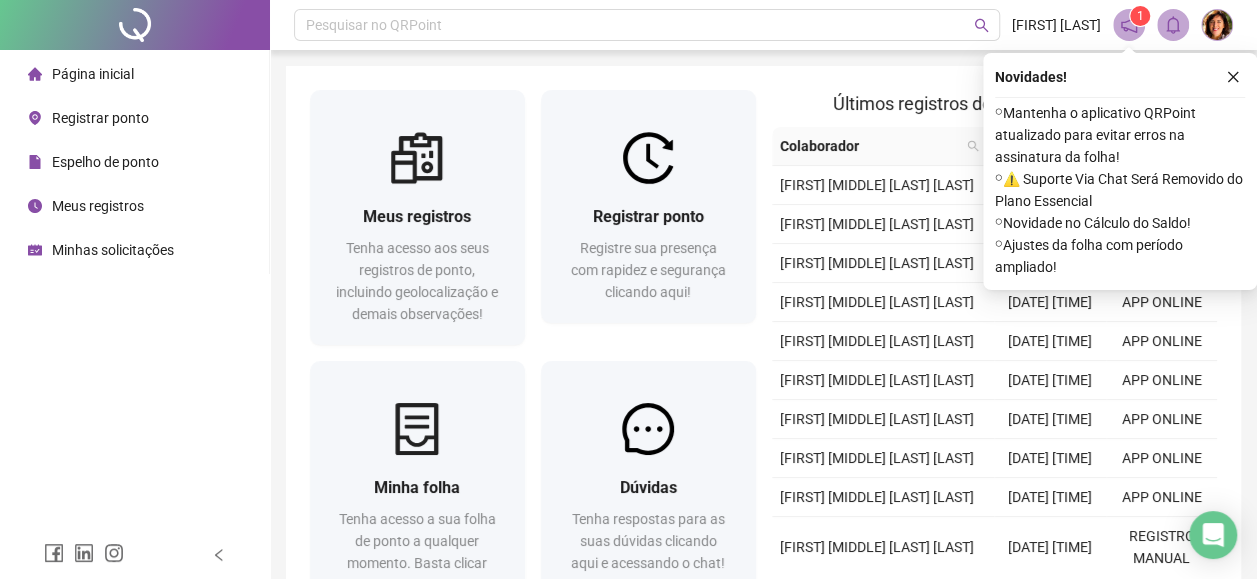 click on "Espelho de ponto" at bounding box center [105, 162] 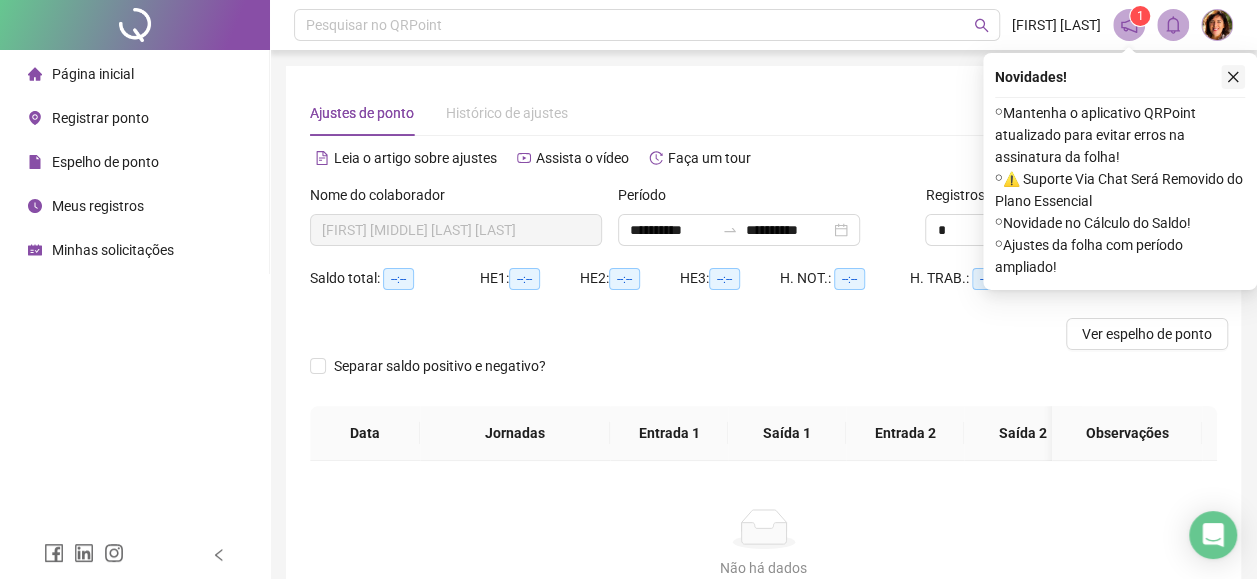 click 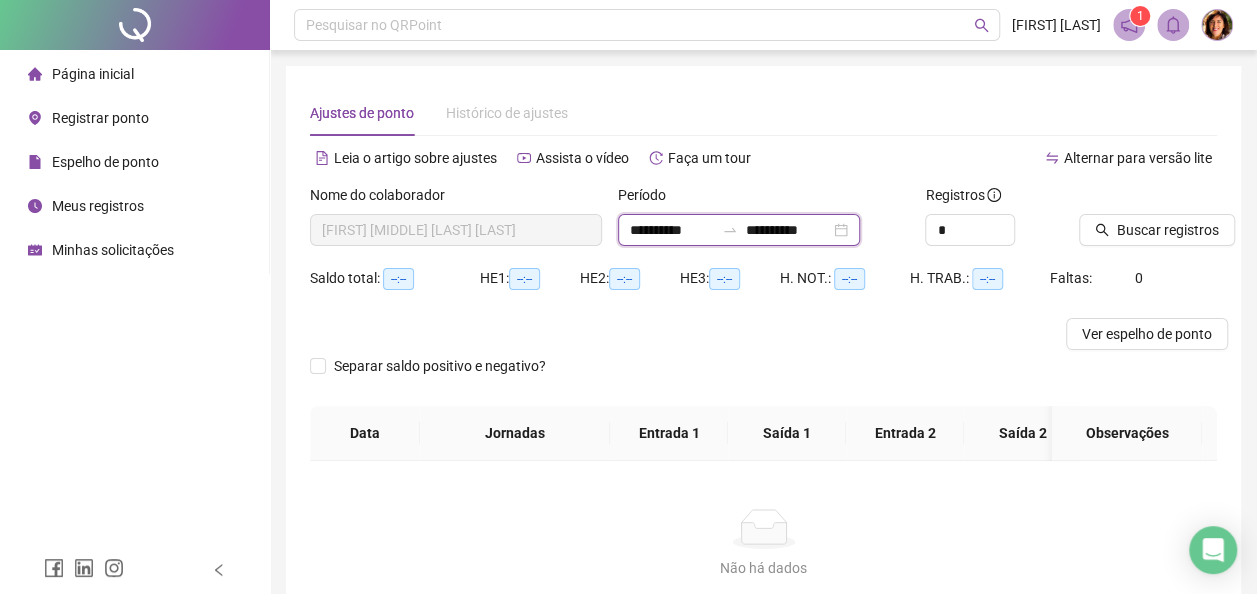 click on "**********" at bounding box center (788, 230) 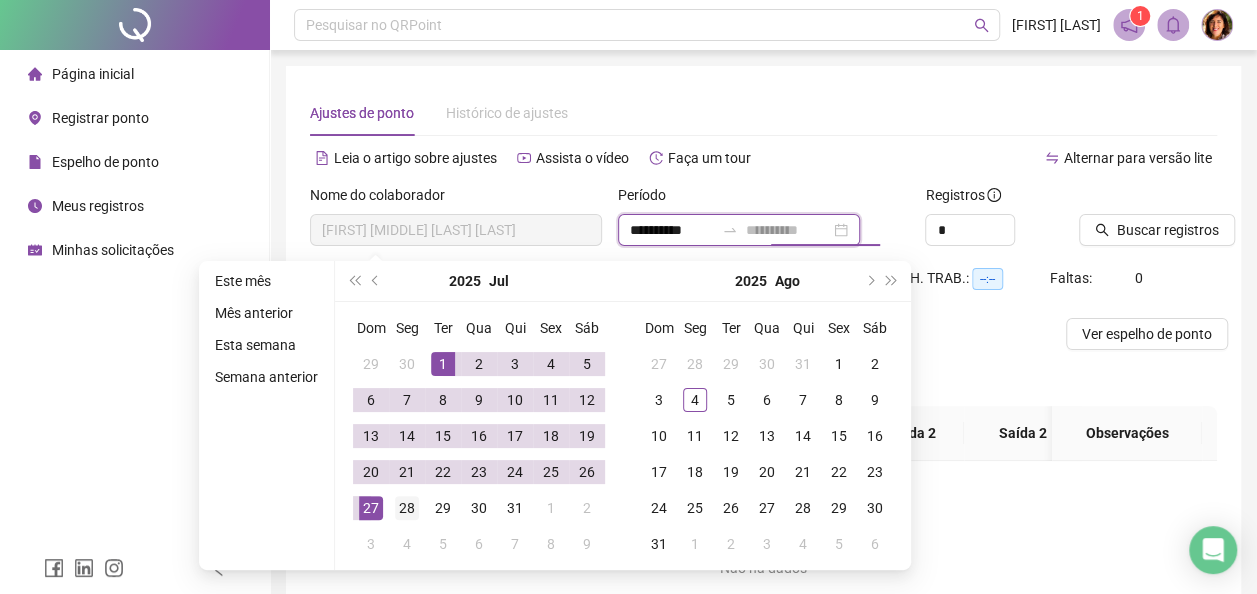 type on "**********" 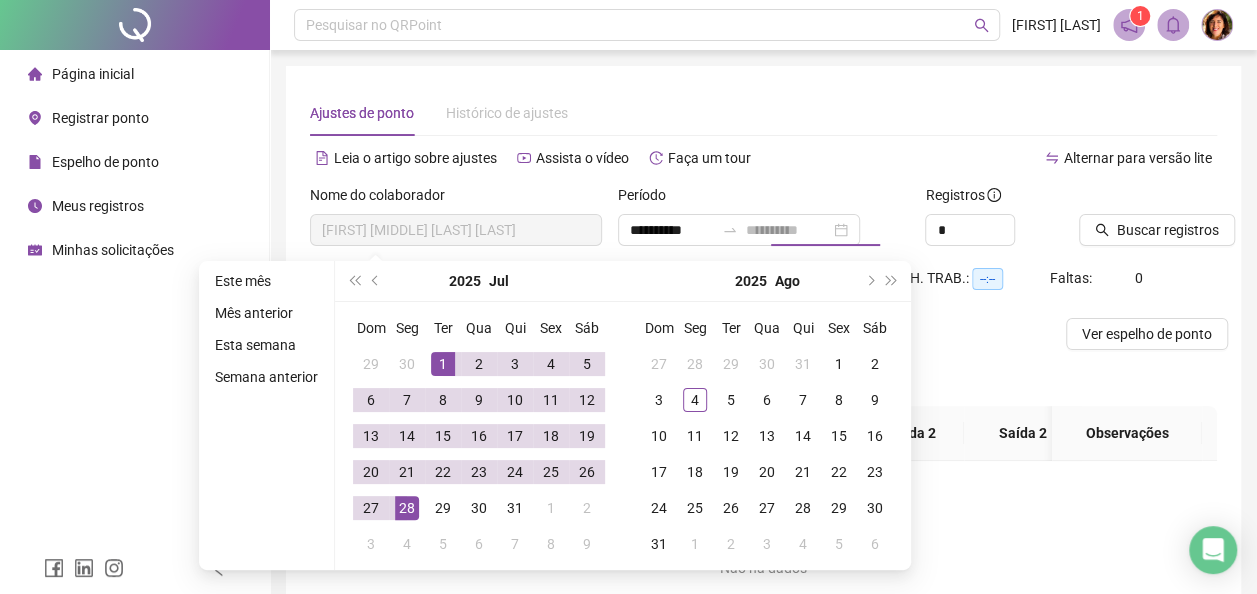 click on "28" at bounding box center [407, 508] 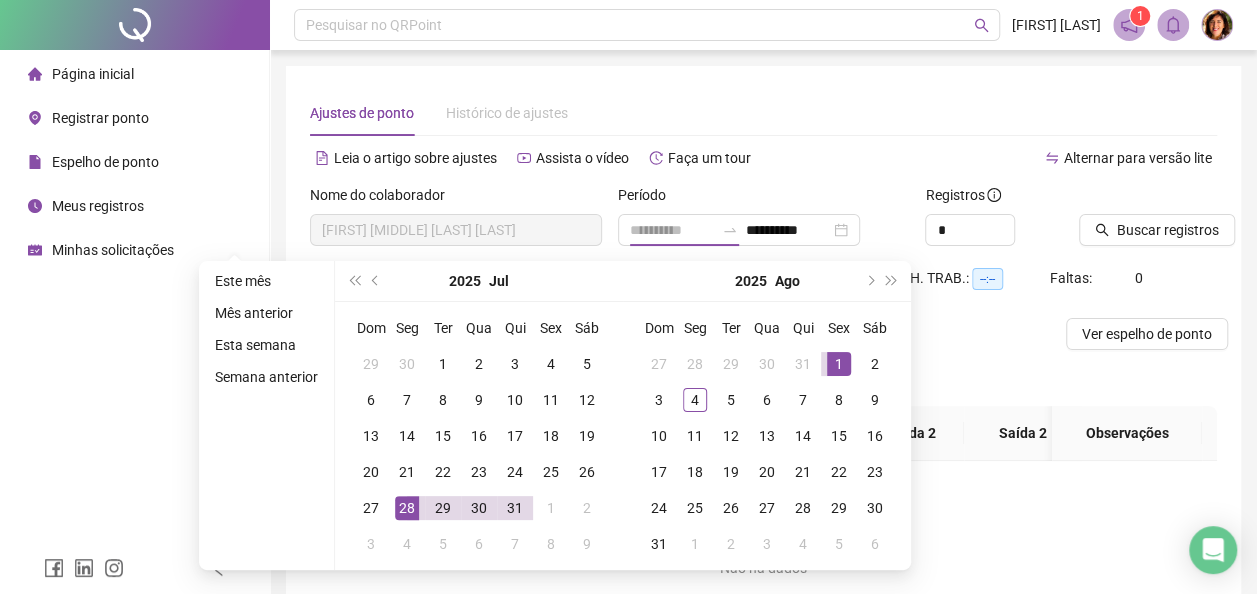 click on "1" at bounding box center (839, 364) 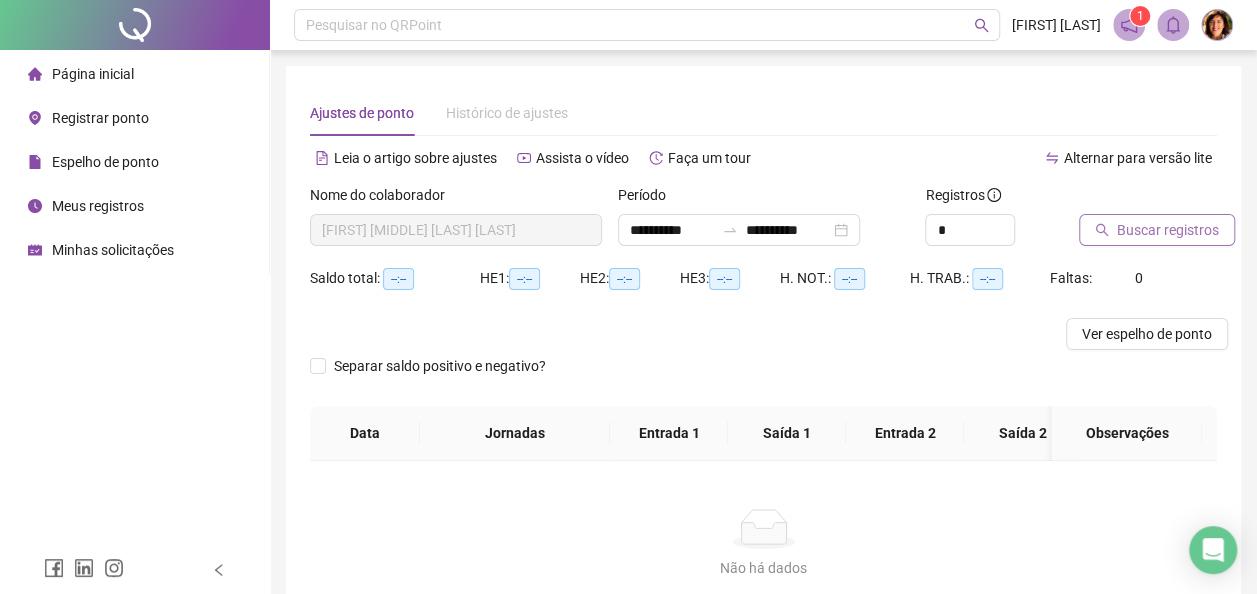 click on "Buscar registros" at bounding box center [1168, 230] 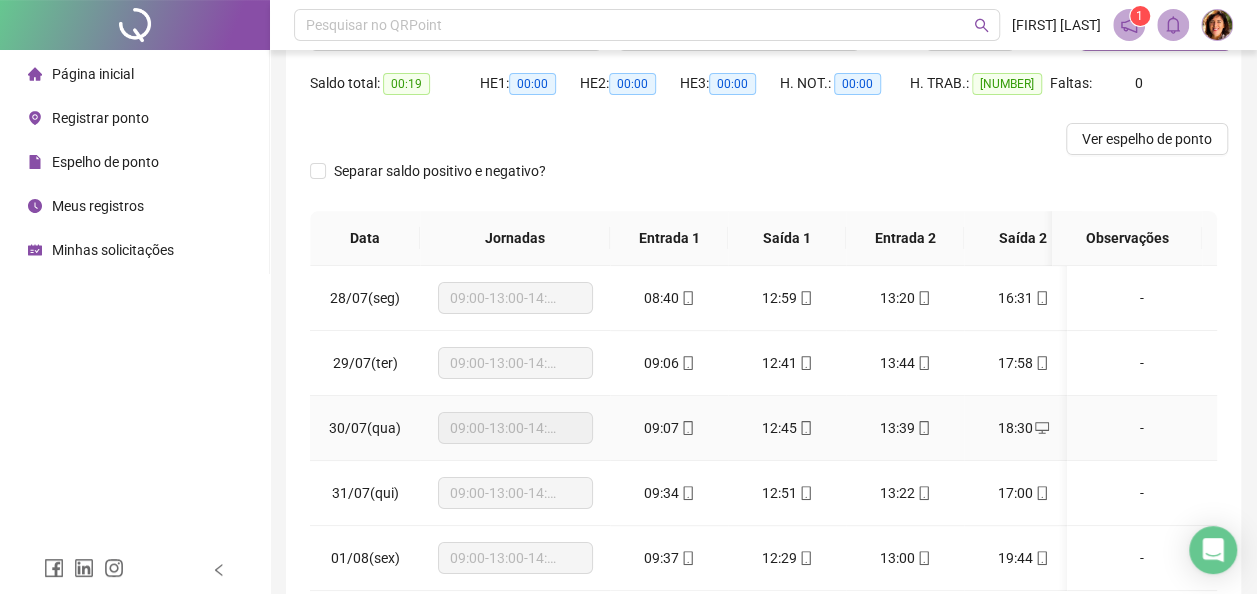 scroll, scrollTop: 0, scrollLeft: 0, axis: both 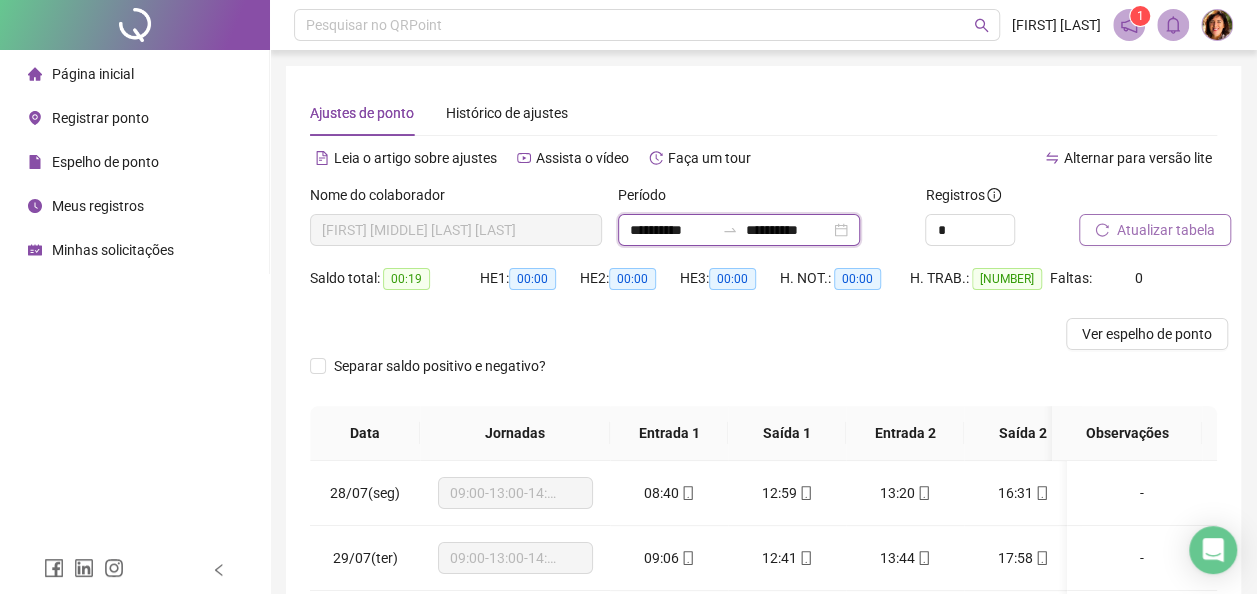 click on "**********" at bounding box center [672, 230] 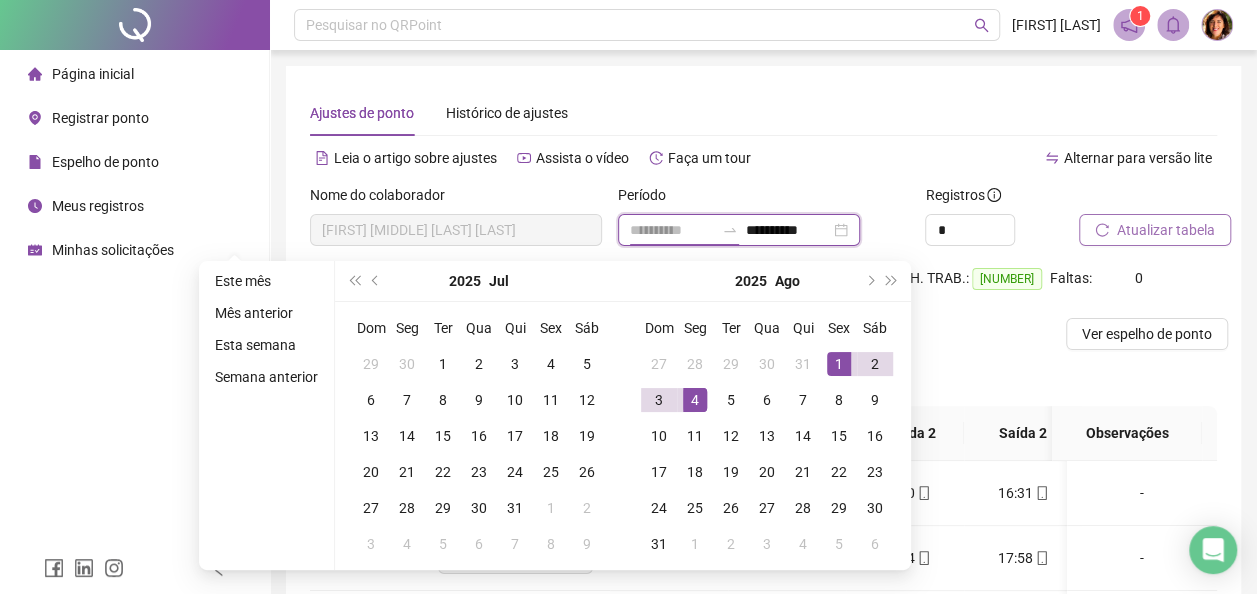 type on "**********" 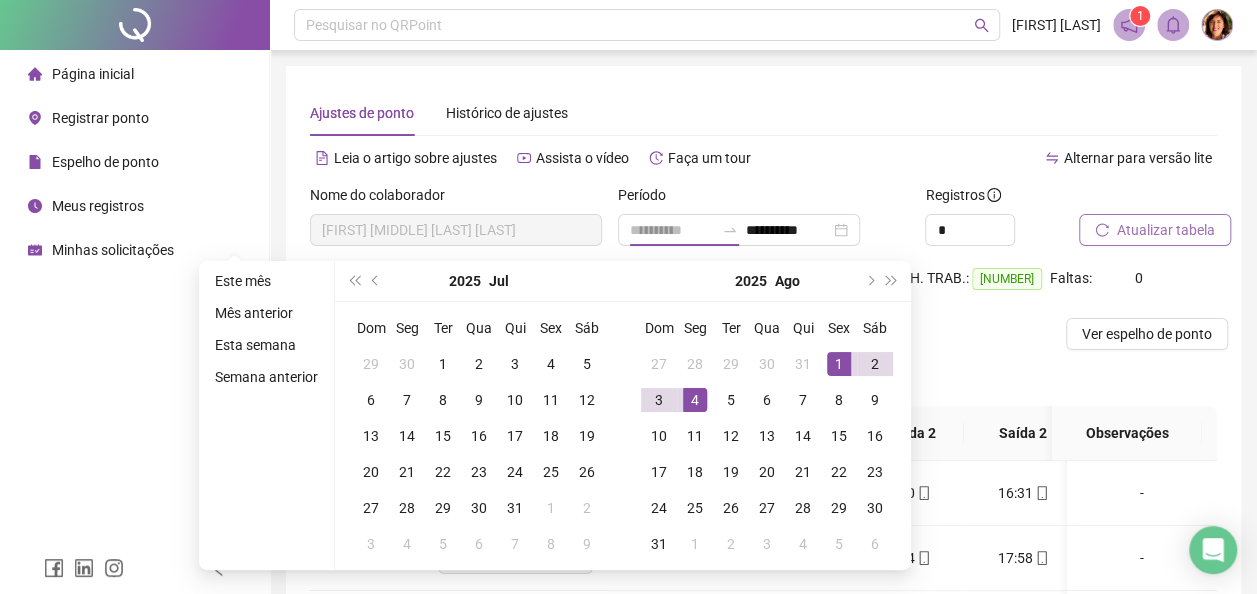 click on "4" at bounding box center (695, 400) 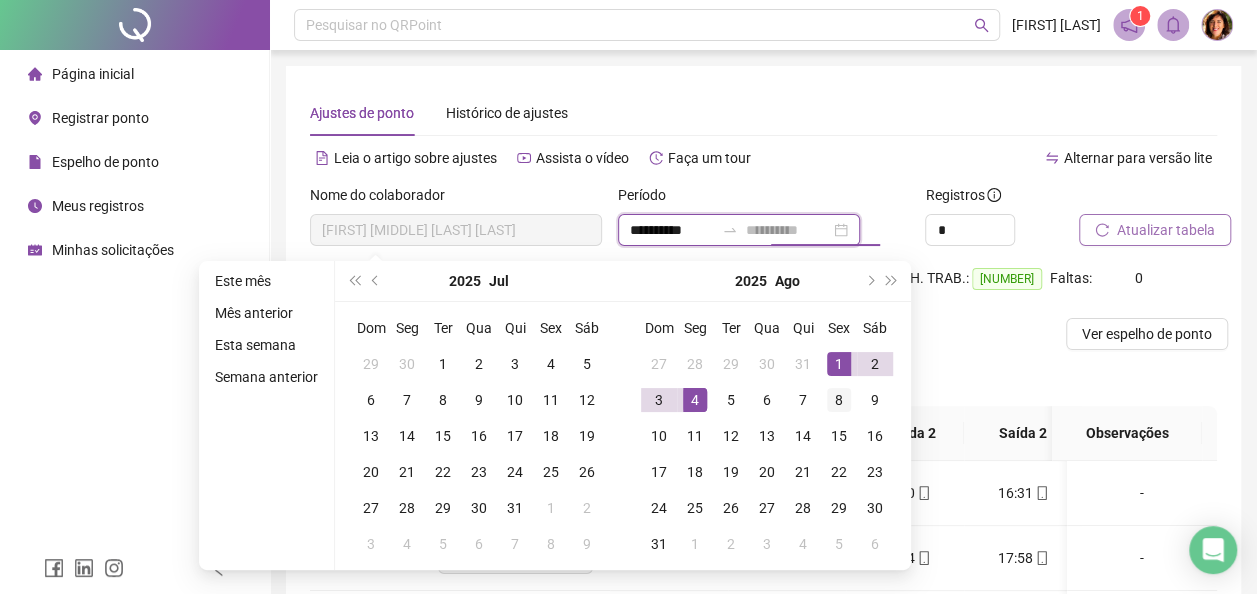 type on "**********" 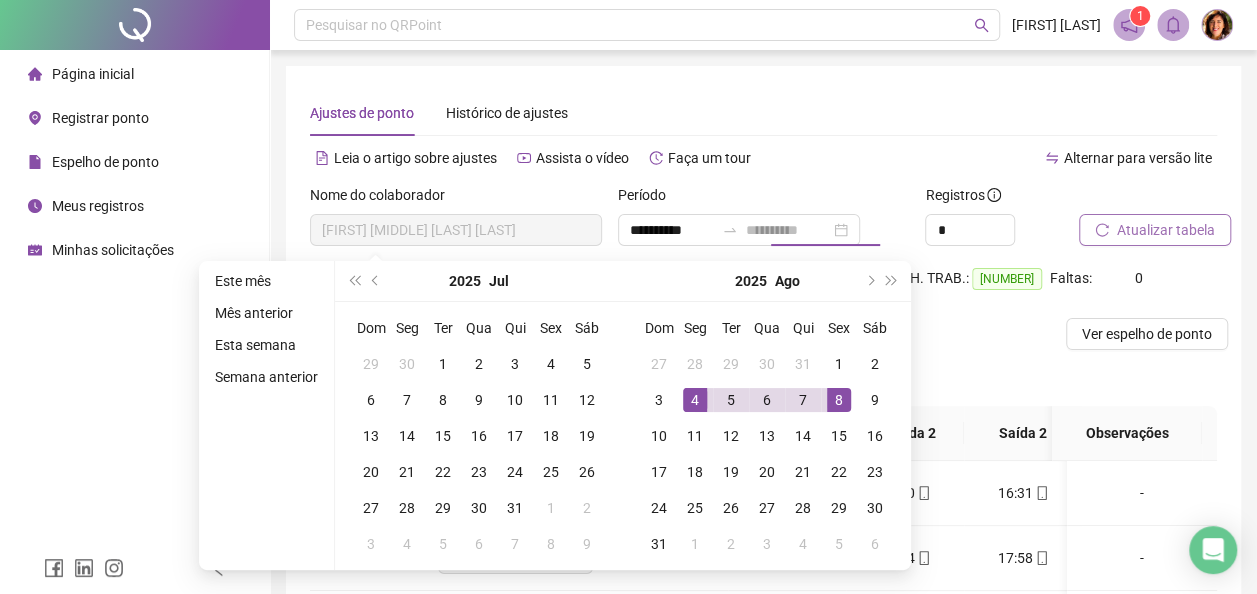 click on "8" at bounding box center [839, 400] 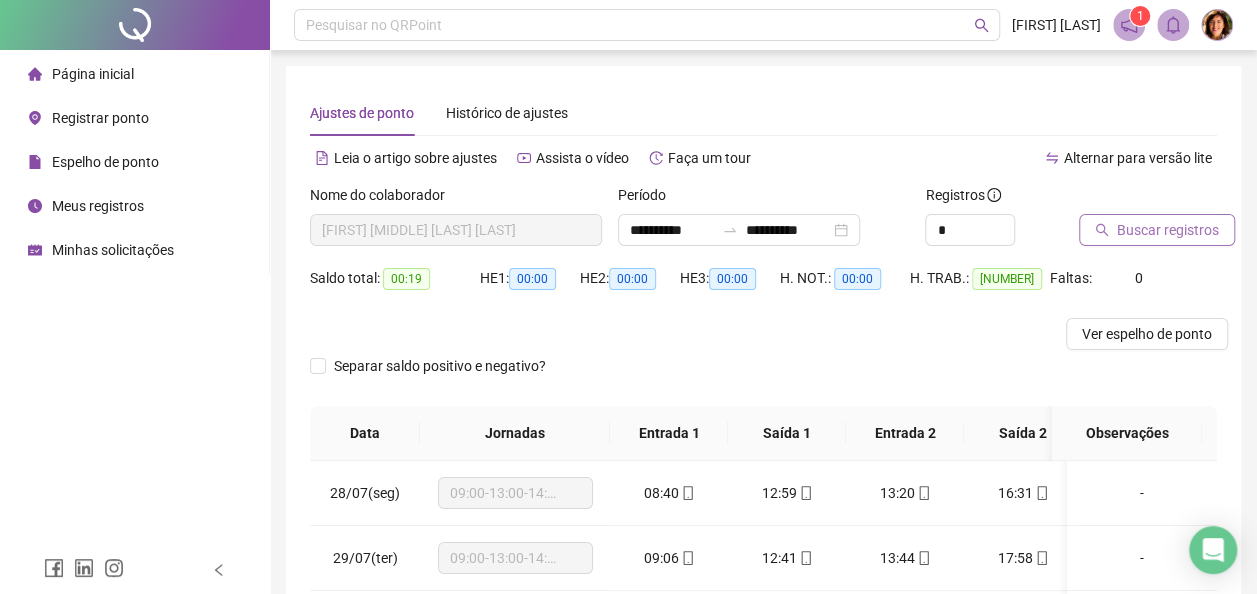 click on "Buscar registros" at bounding box center [1168, 230] 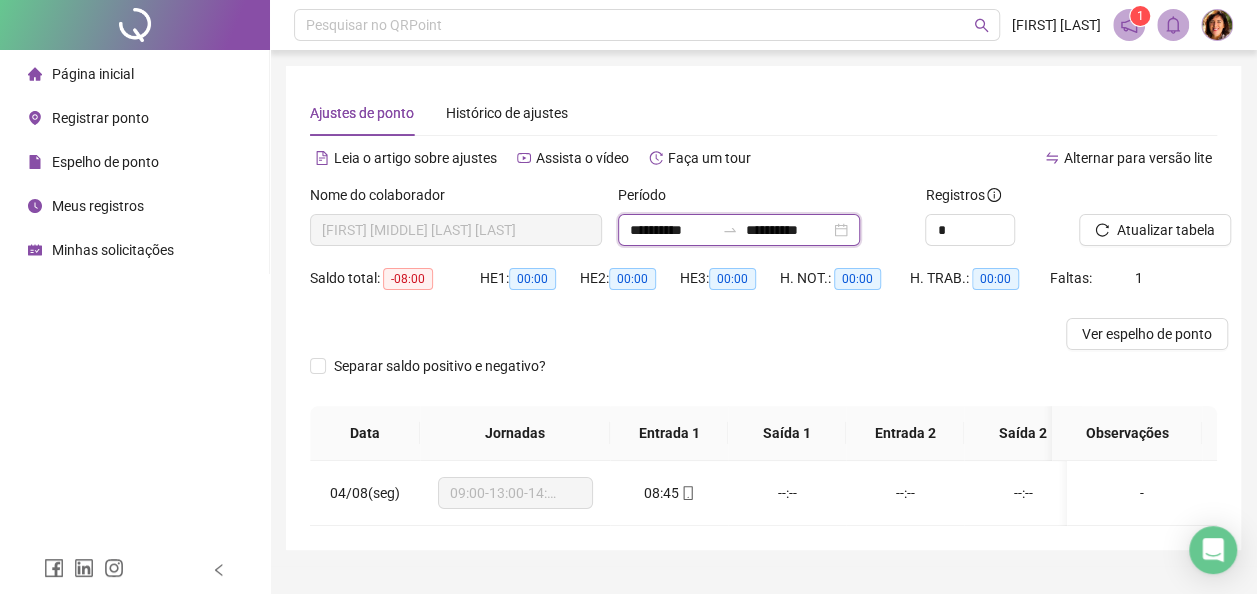click on "**********" at bounding box center [672, 230] 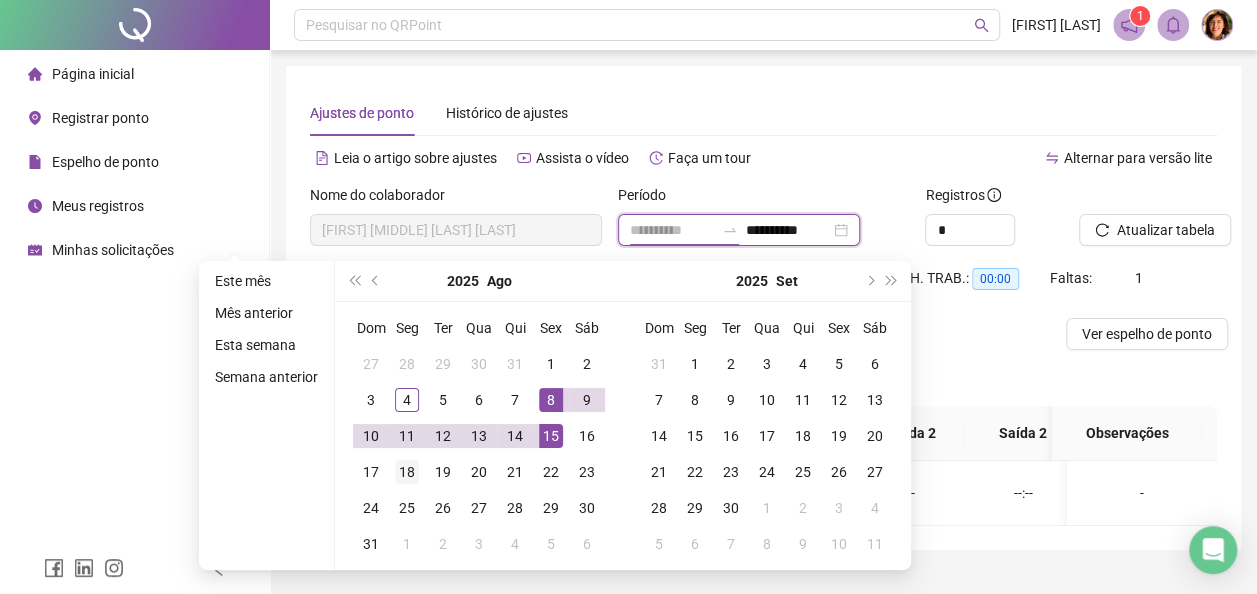 type on "**********" 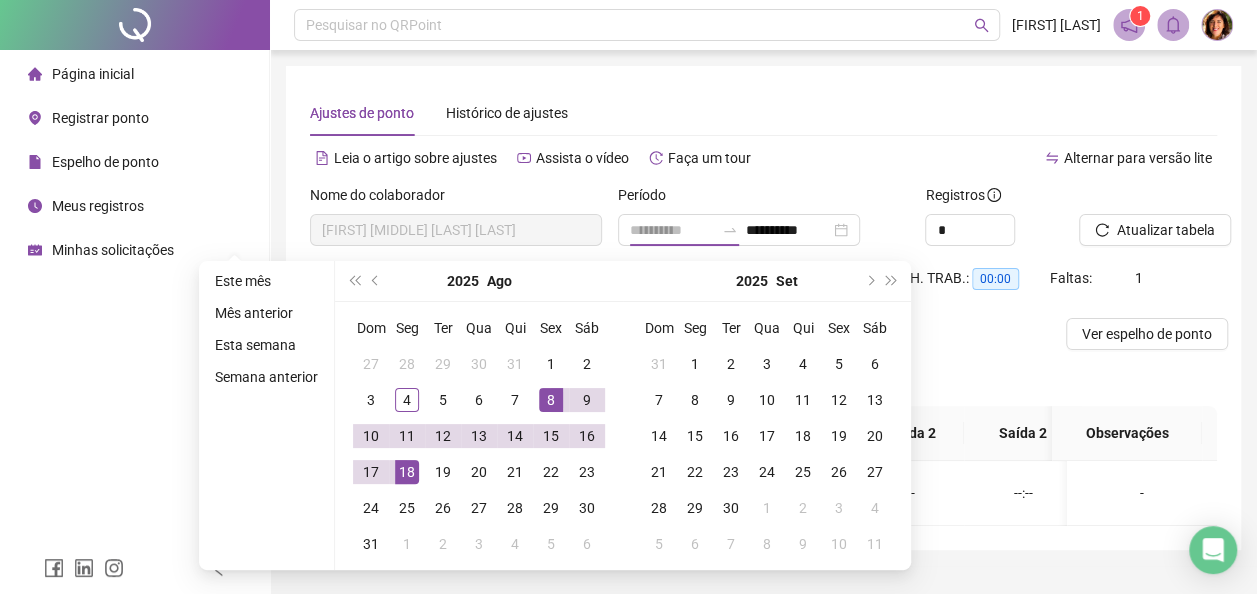 click on "18" at bounding box center [407, 472] 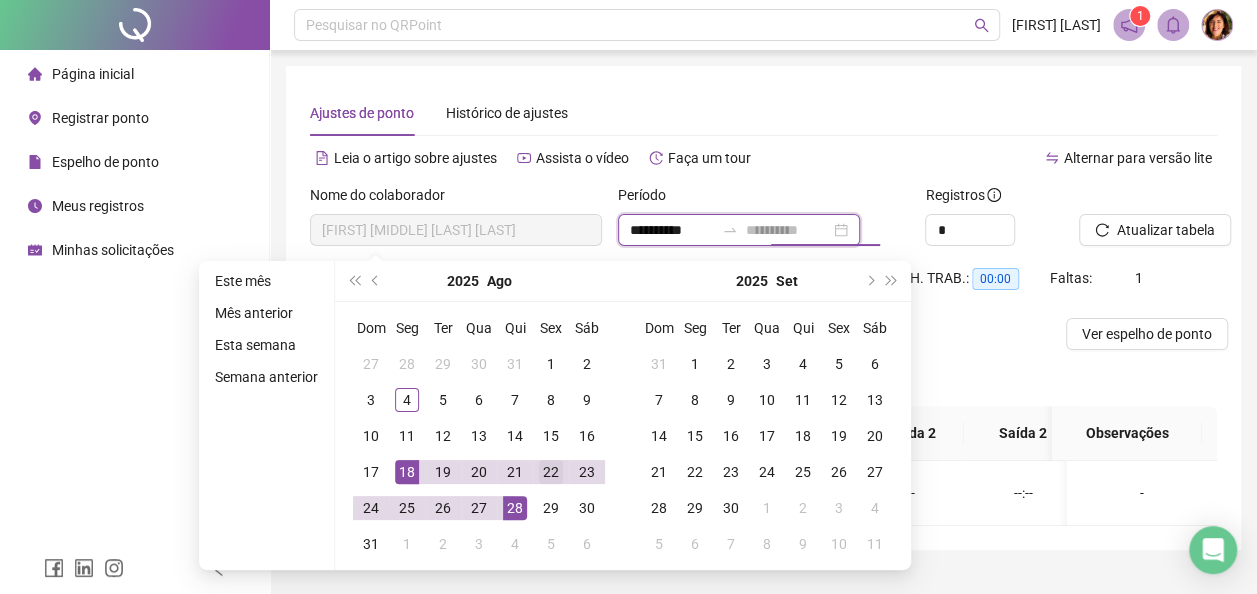 type on "**********" 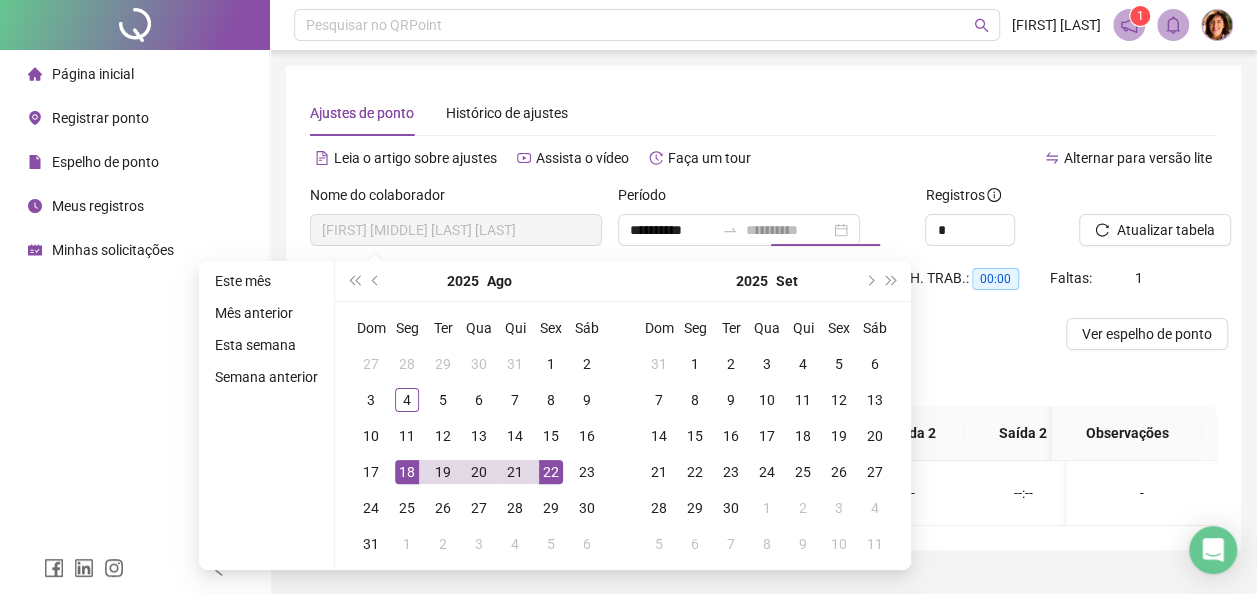 click on "22" at bounding box center (551, 472) 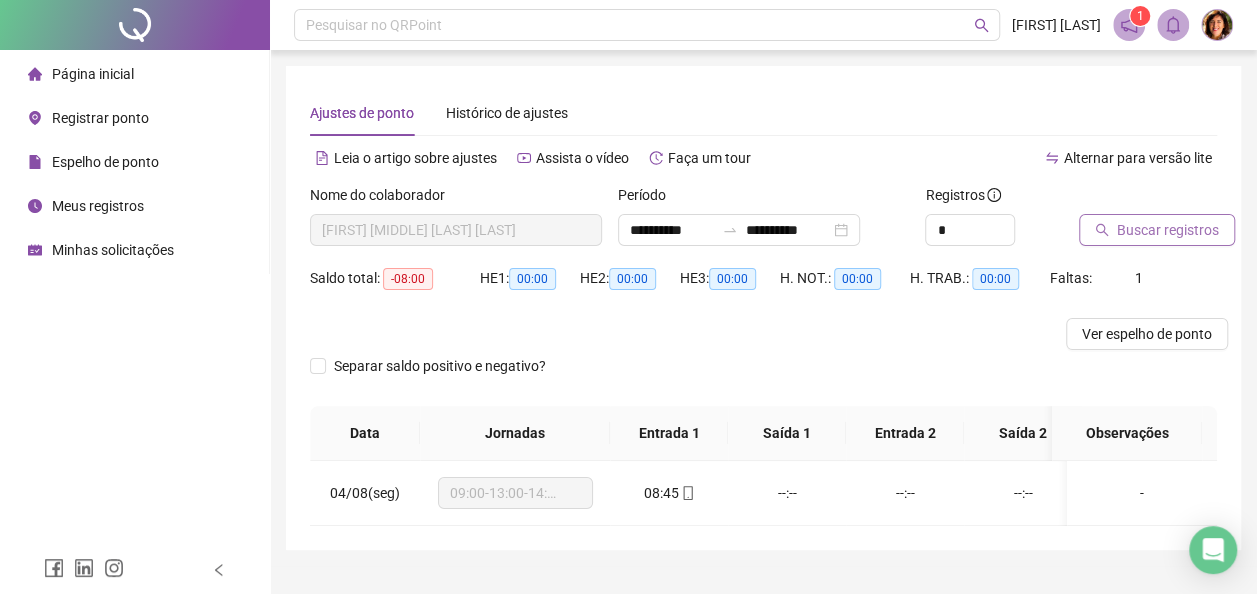 click on "Buscar registros" at bounding box center [1168, 230] 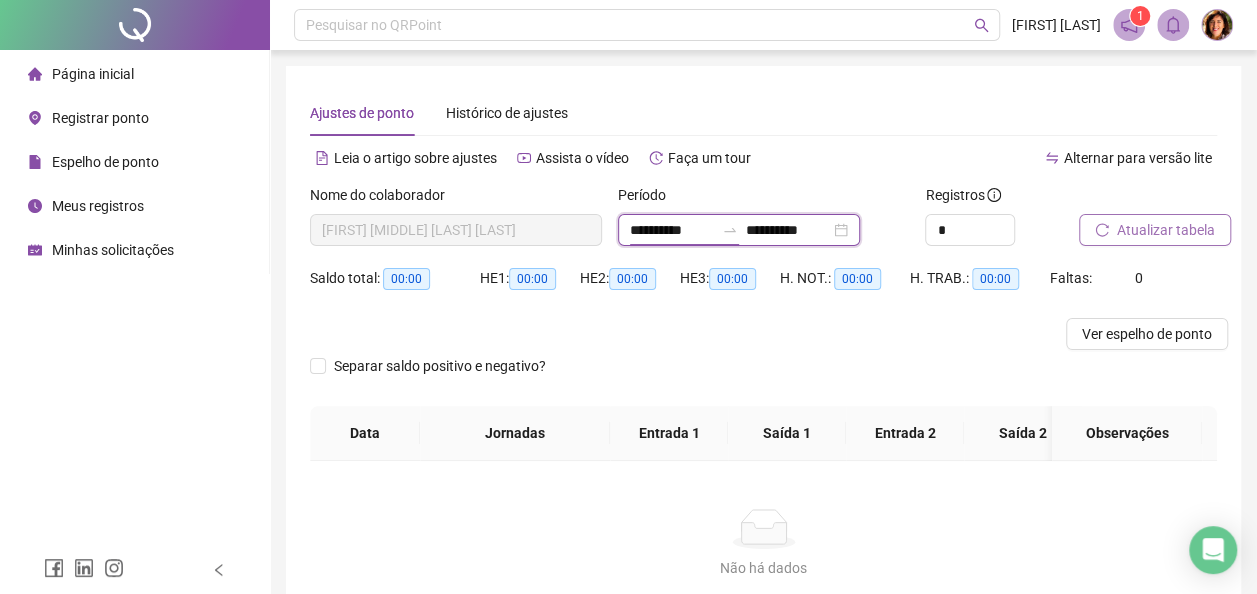 click on "**********" at bounding box center [672, 230] 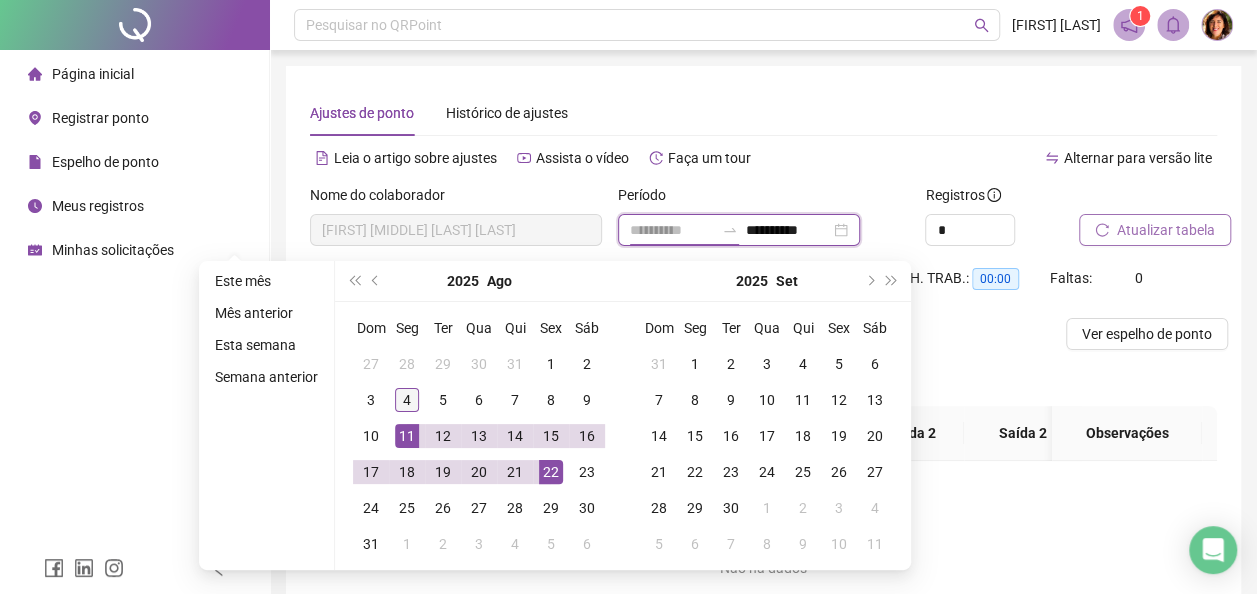 type on "**********" 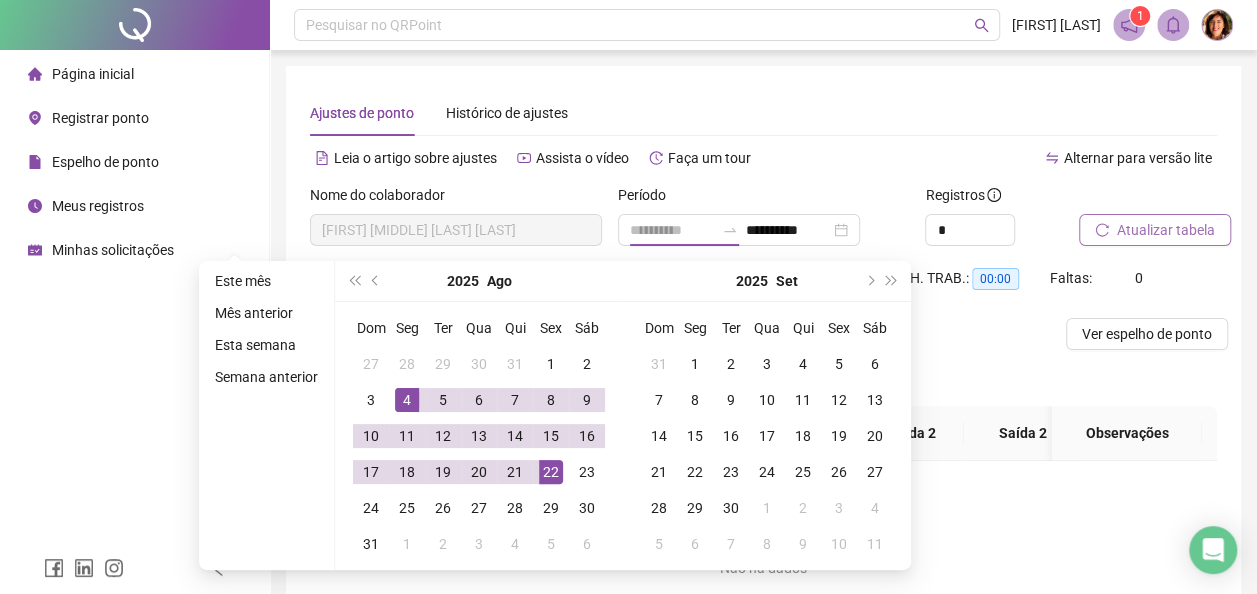 click on "4" at bounding box center (407, 400) 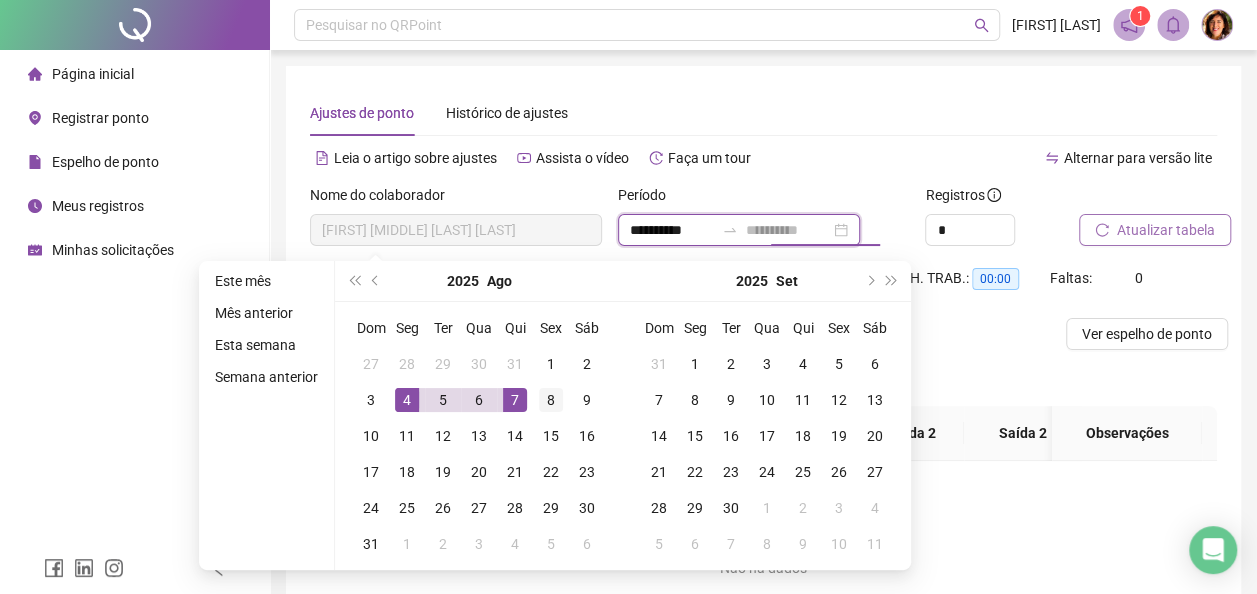 type on "**********" 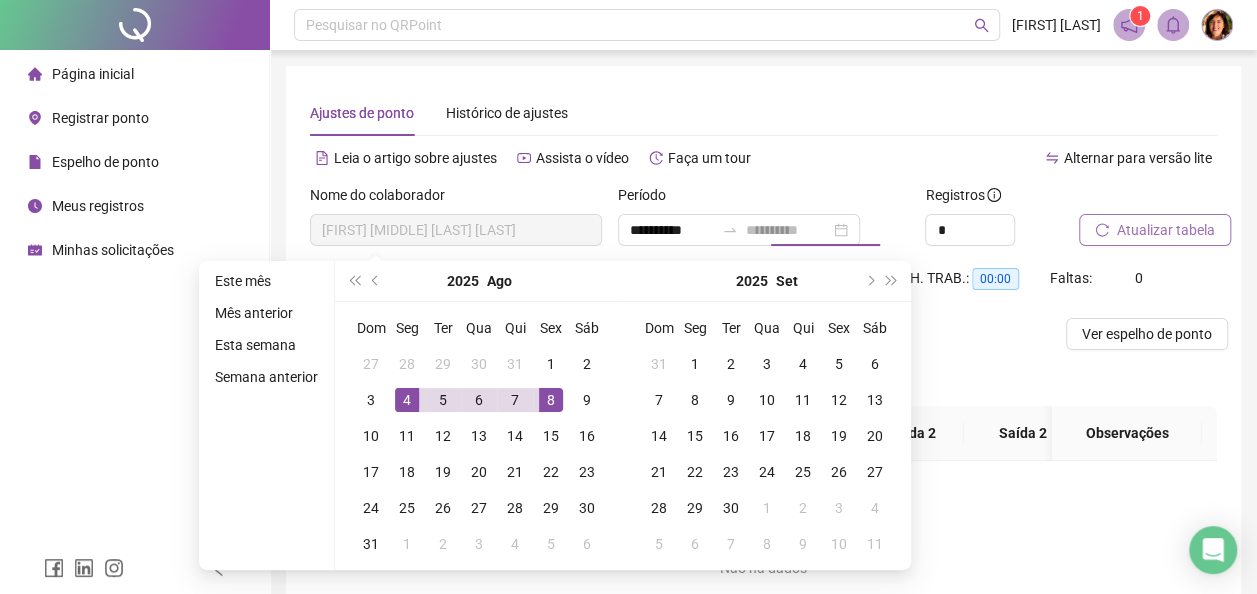click on "8" at bounding box center (551, 400) 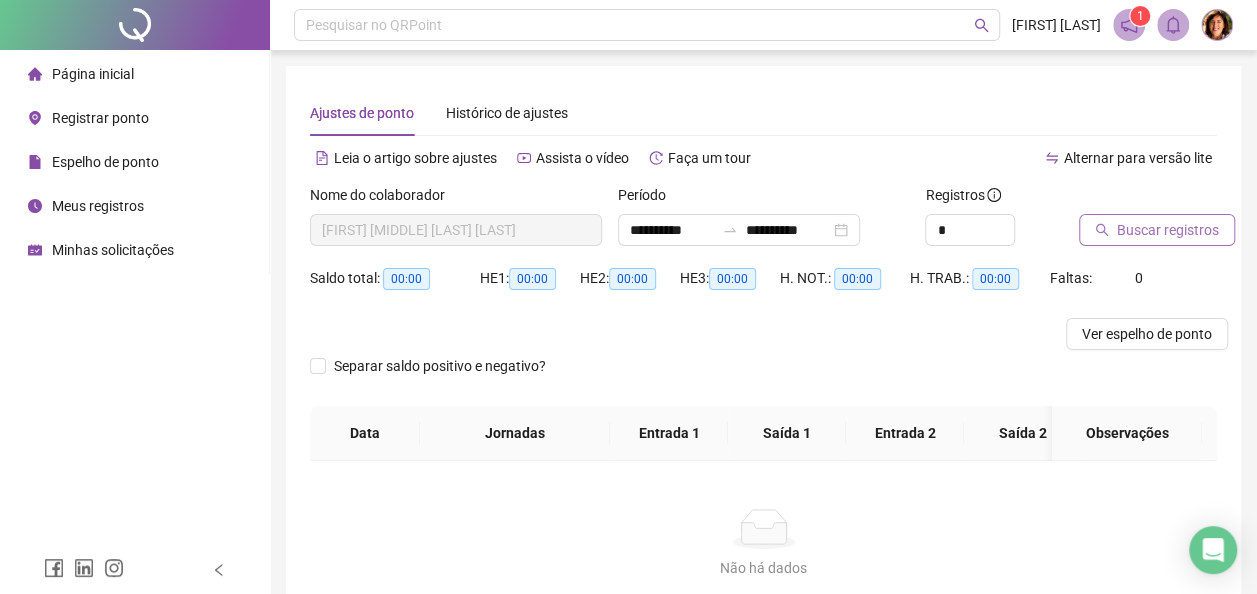 click on "Buscar registros" at bounding box center [1168, 230] 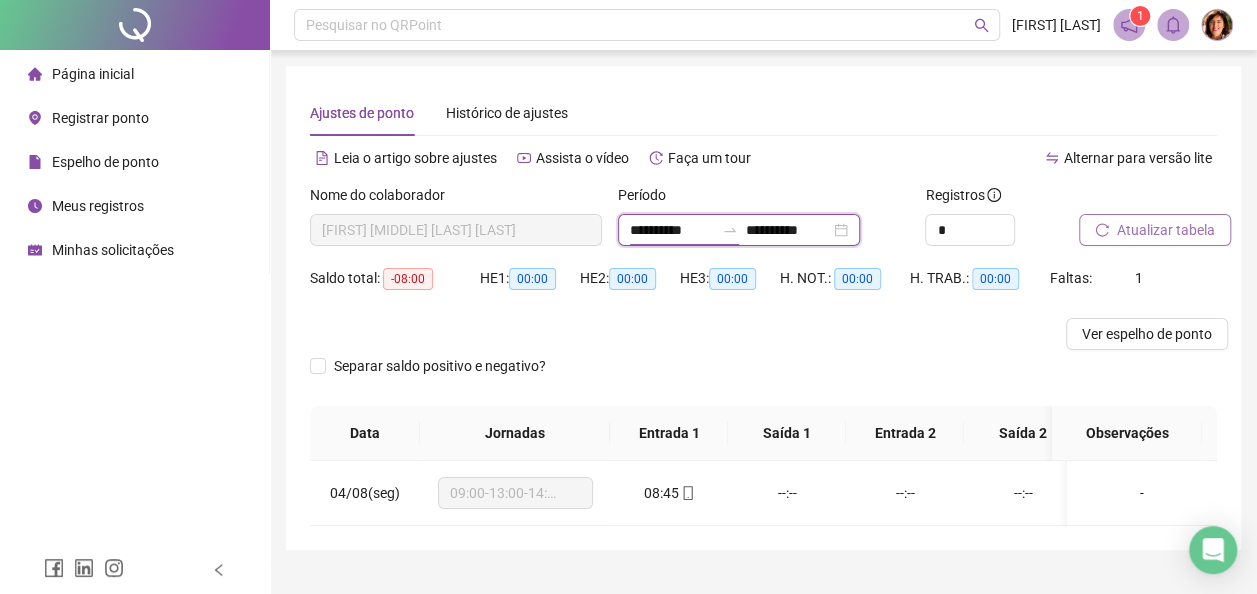 click on "**********" at bounding box center (672, 230) 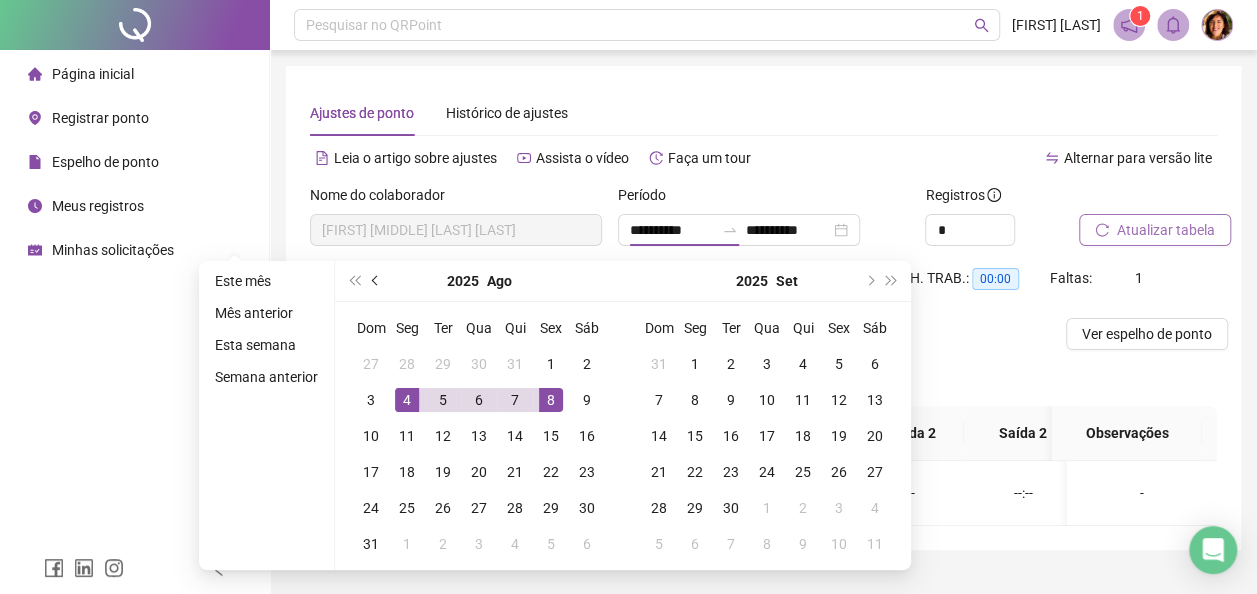 click at bounding box center (377, 281) 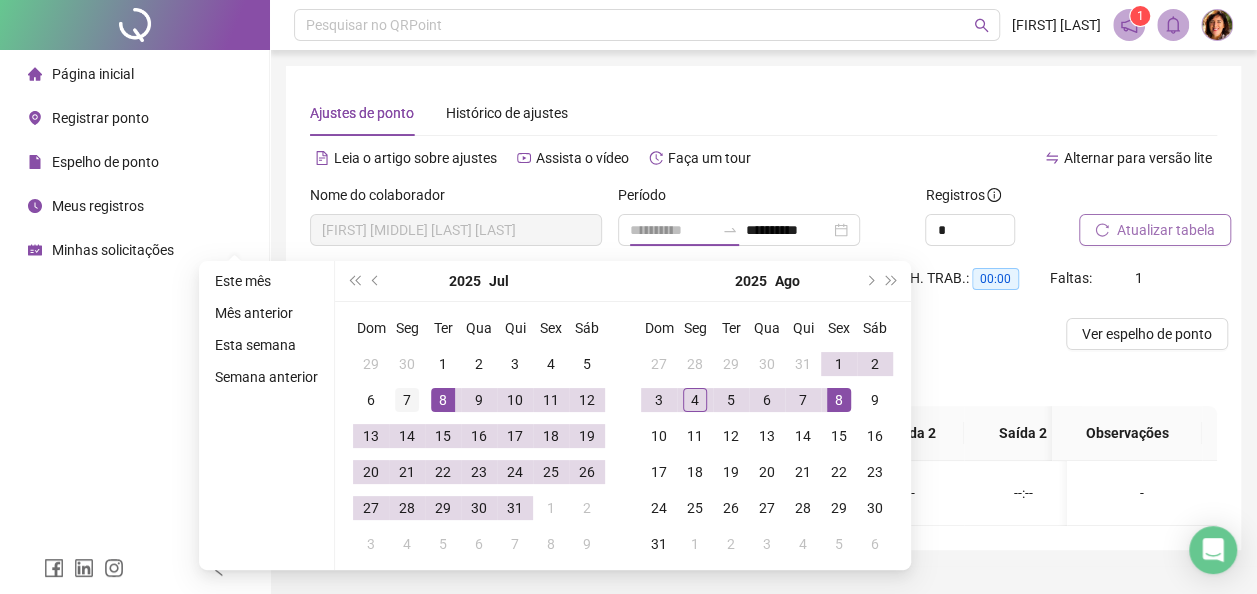 type on "**********" 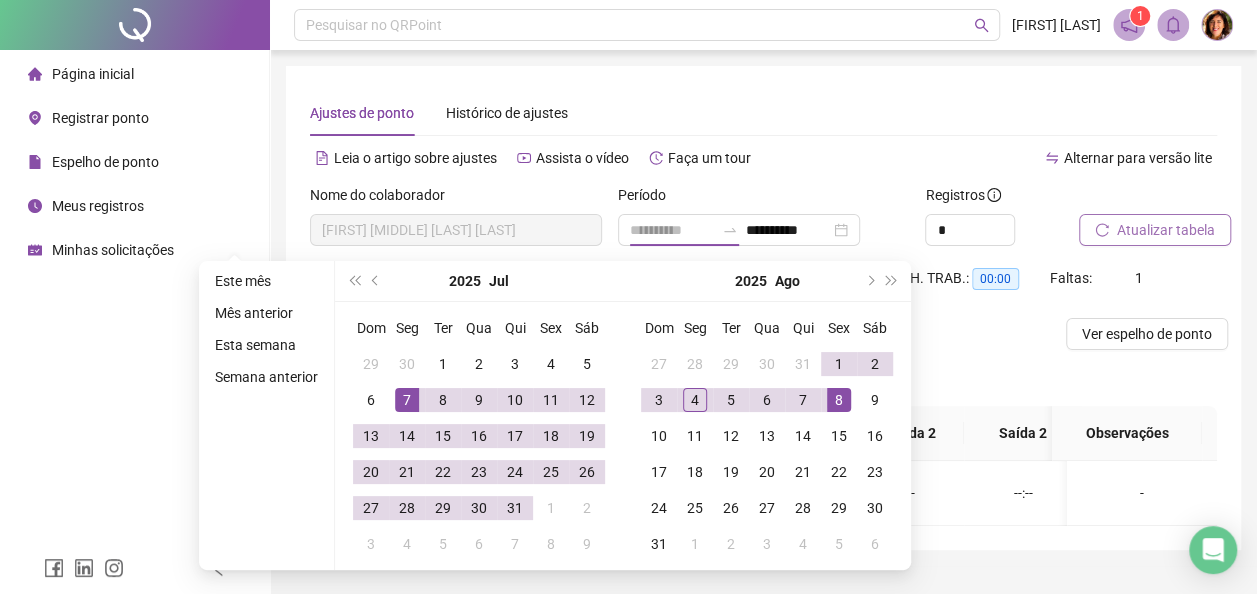 click on "7" at bounding box center [407, 400] 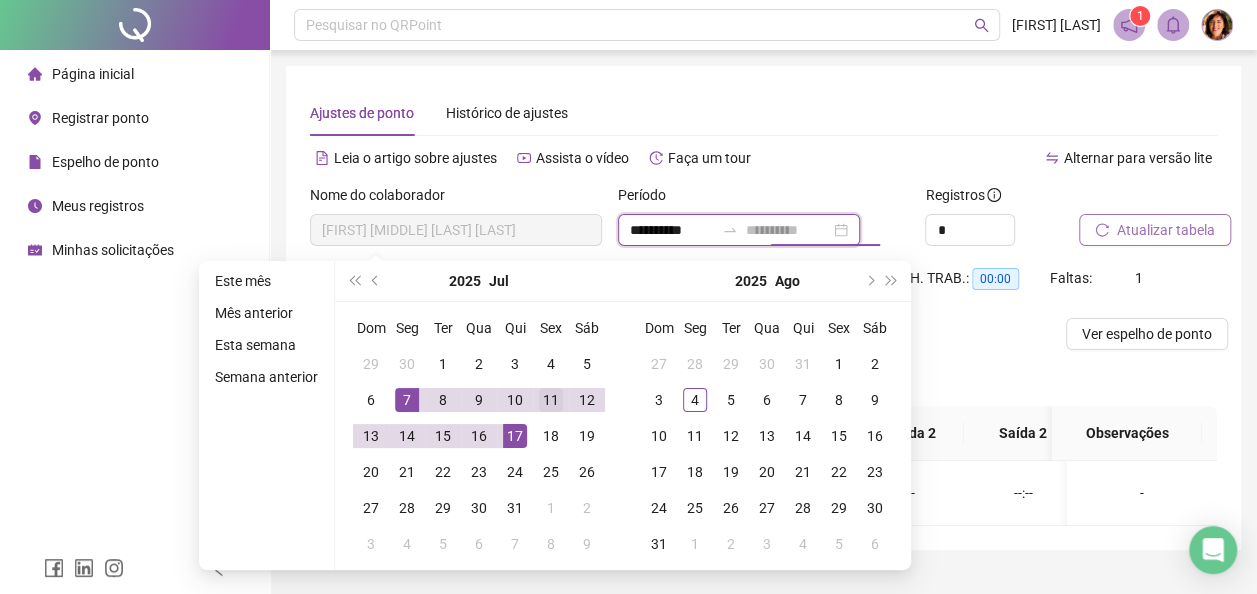 type on "**********" 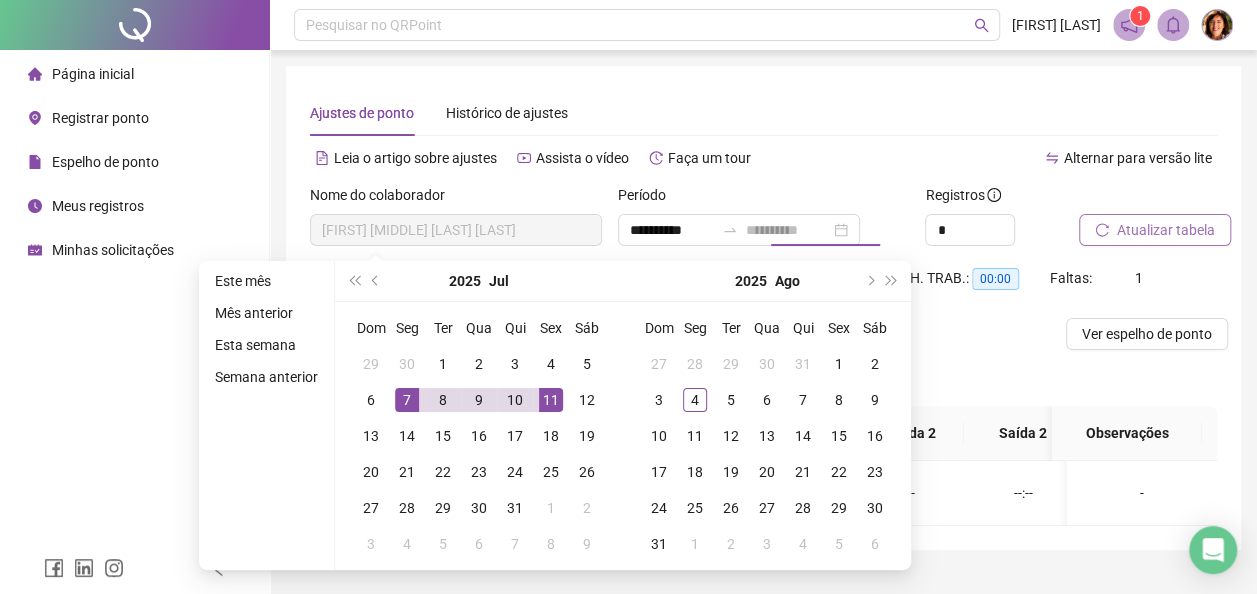 click on "11" at bounding box center [551, 400] 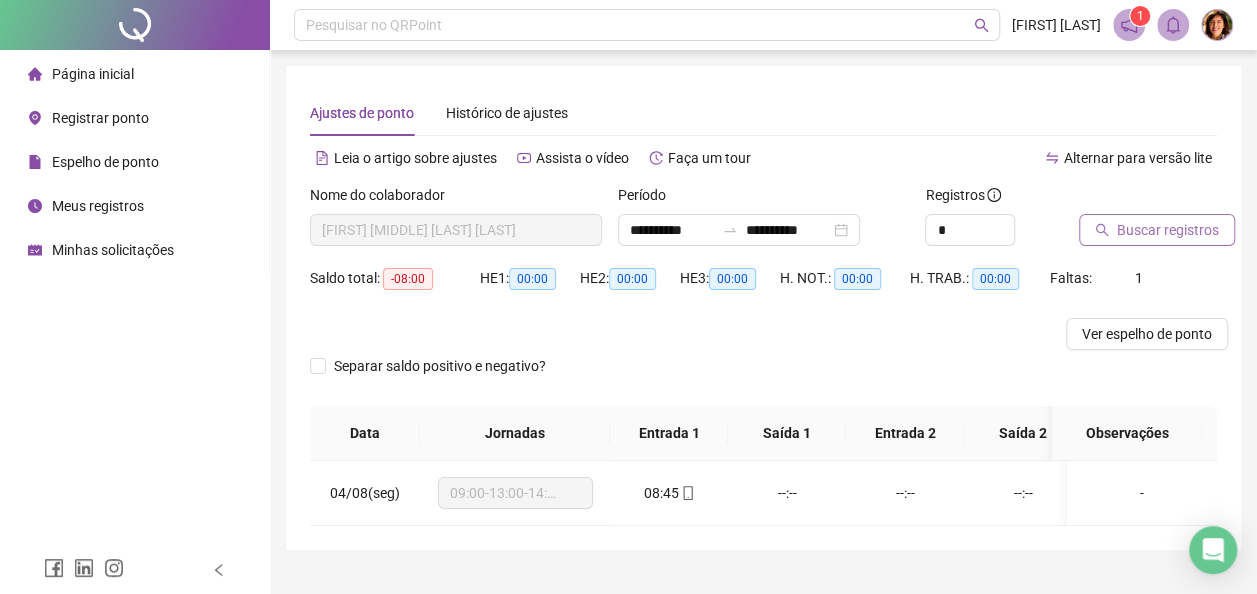 click on "Buscar registros" at bounding box center (1168, 230) 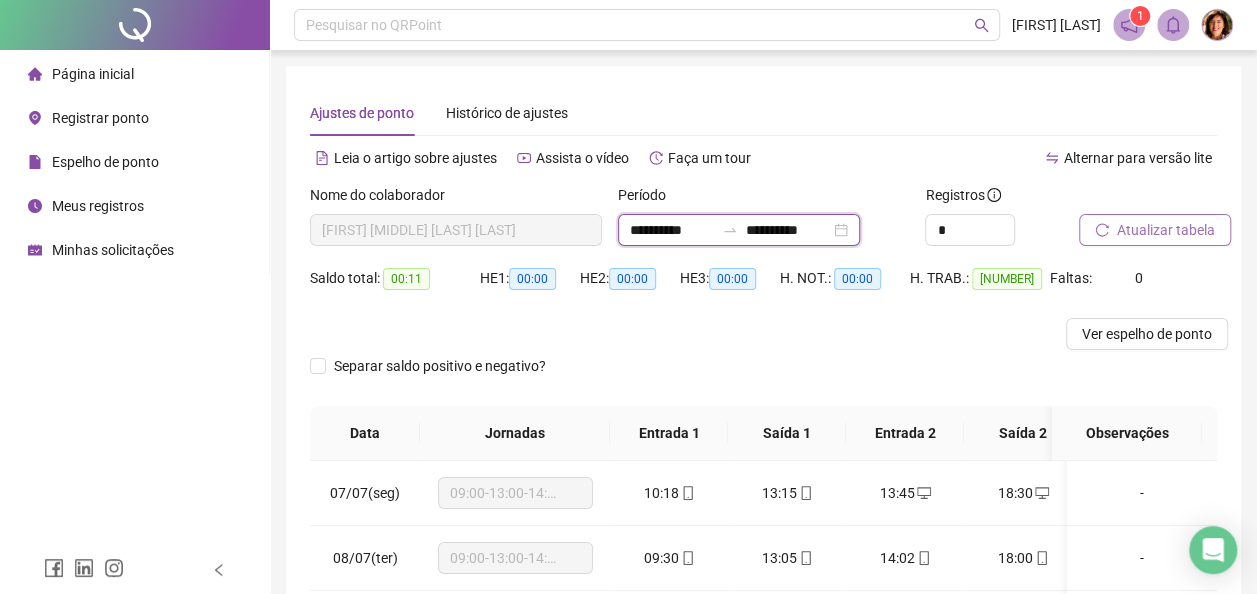click on "**********" at bounding box center (672, 230) 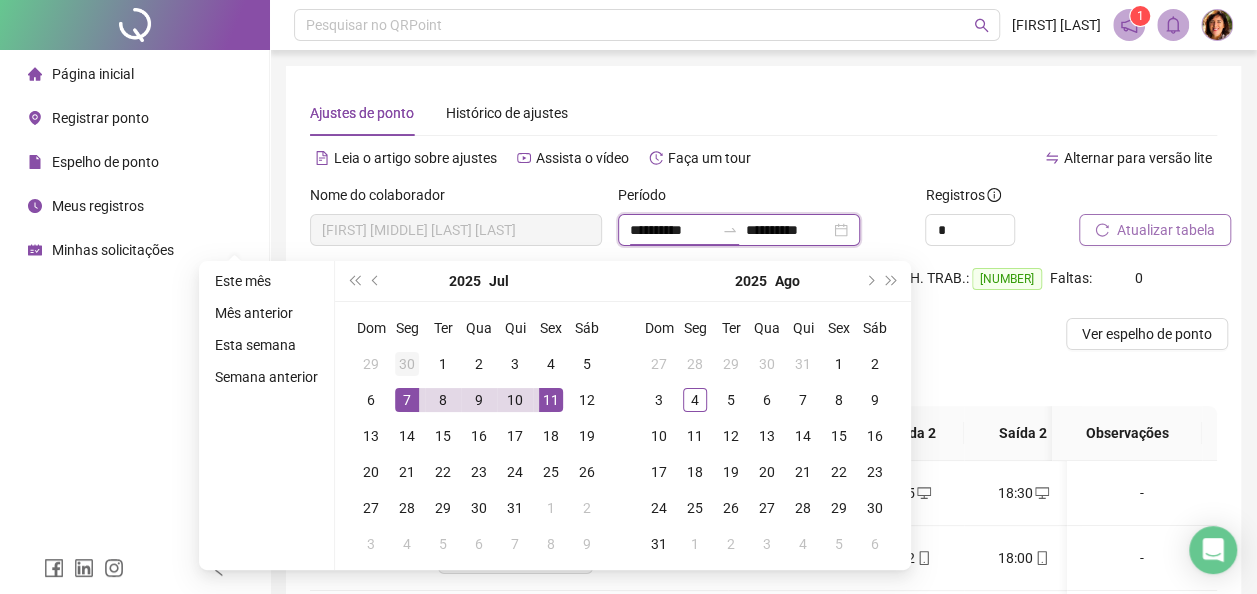 type on "**********" 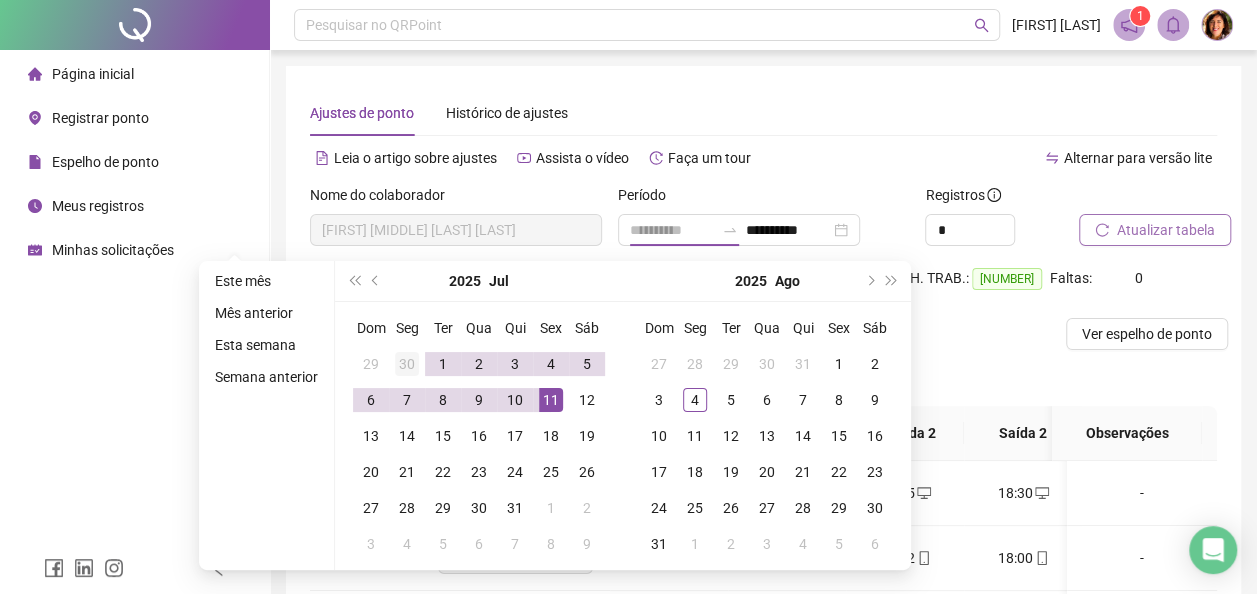 click on "30" at bounding box center [407, 364] 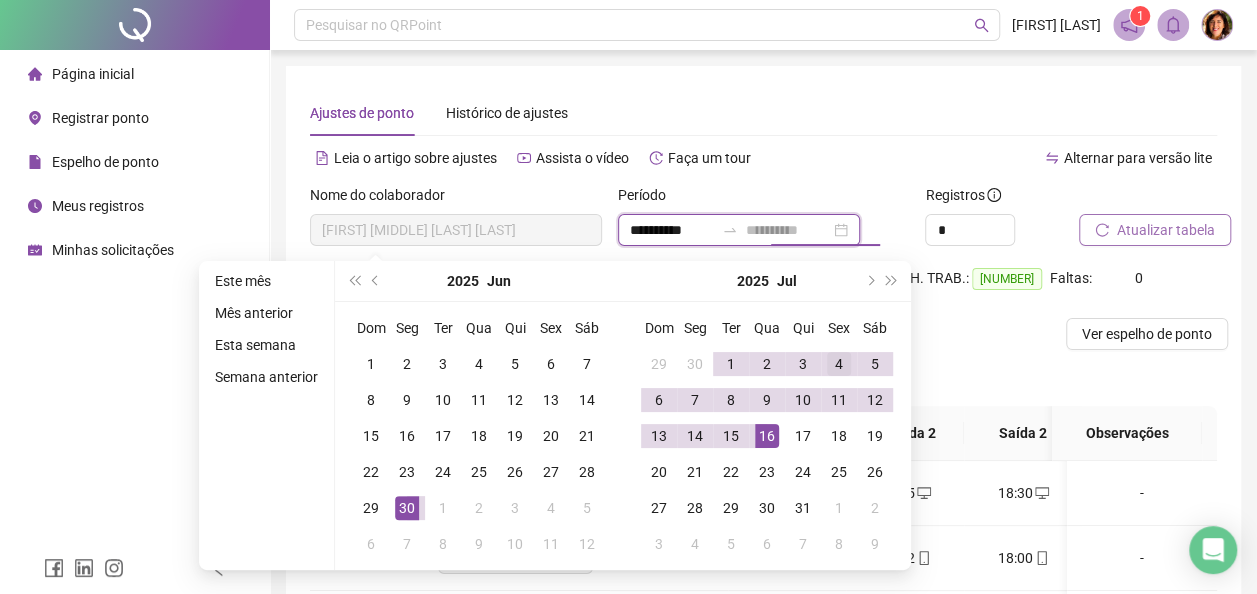 type on "**********" 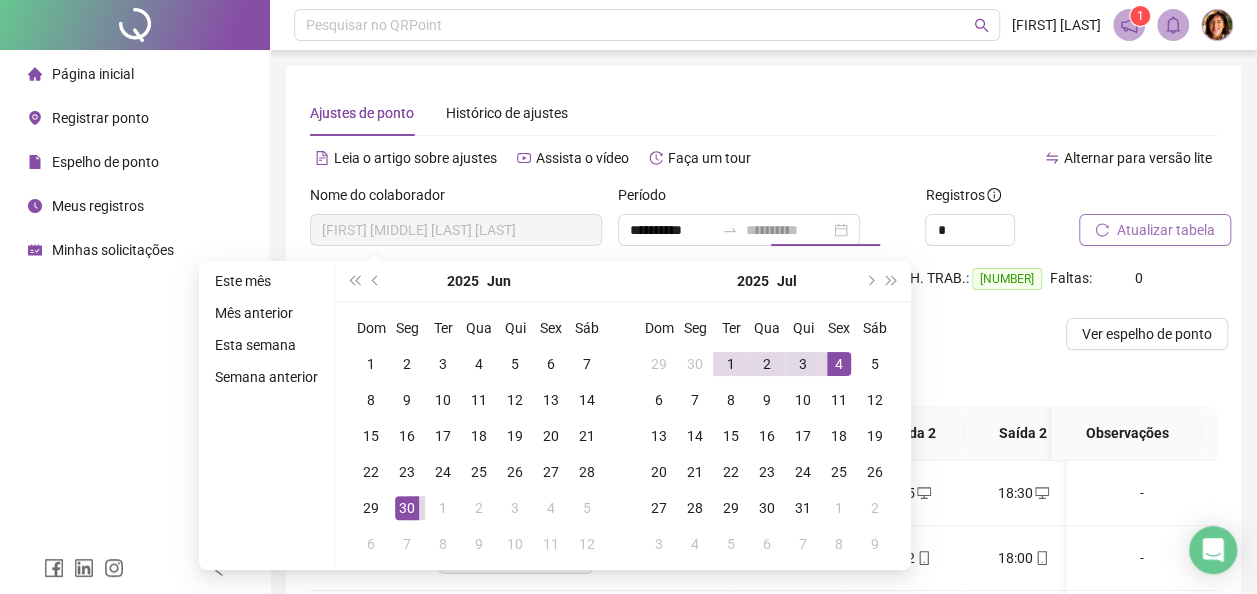 click on "4" at bounding box center [839, 364] 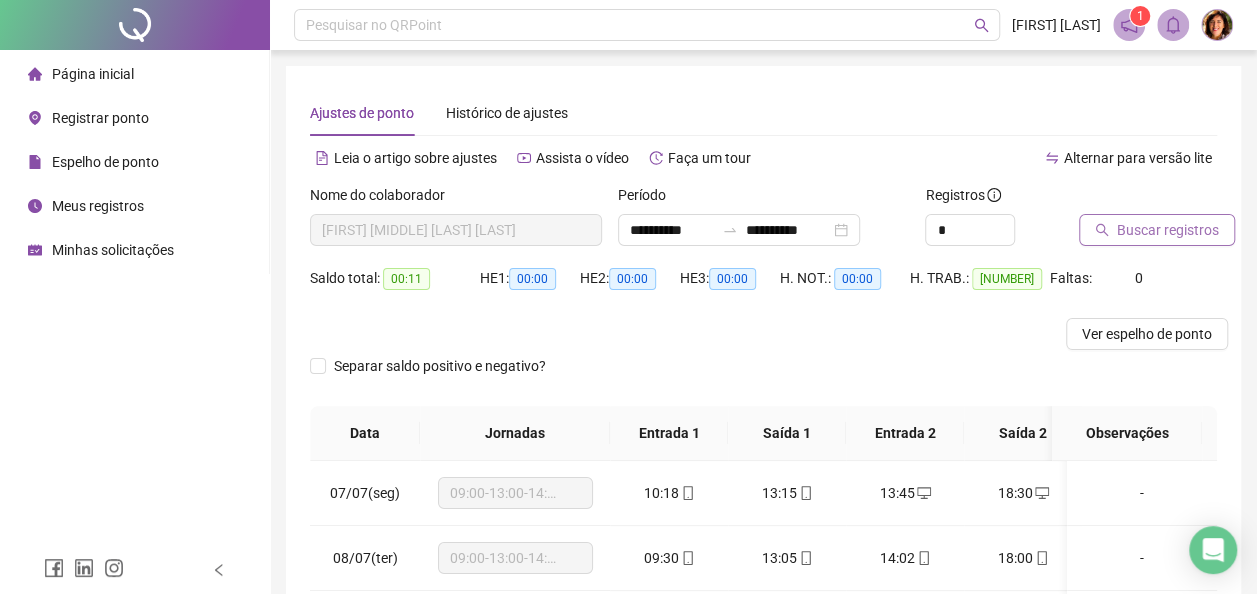 click on "Buscar registros" at bounding box center [1168, 230] 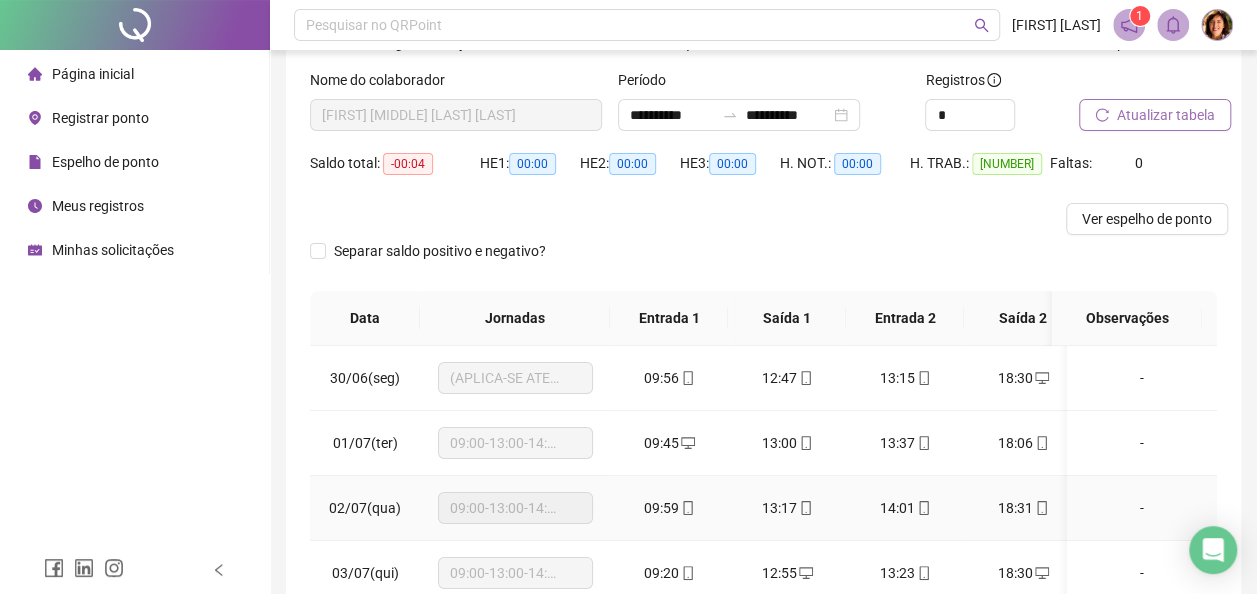 scroll, scrollTop: 0, scrollLeft: 0, axis: both 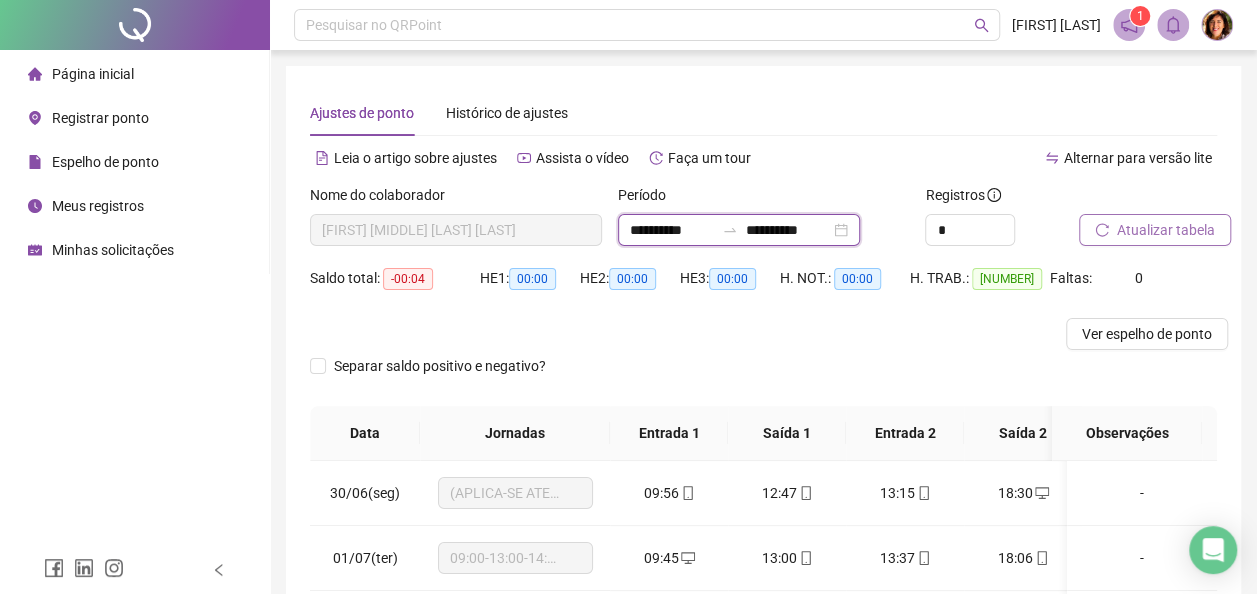 click on "**********" at bounding box center [672, 230] 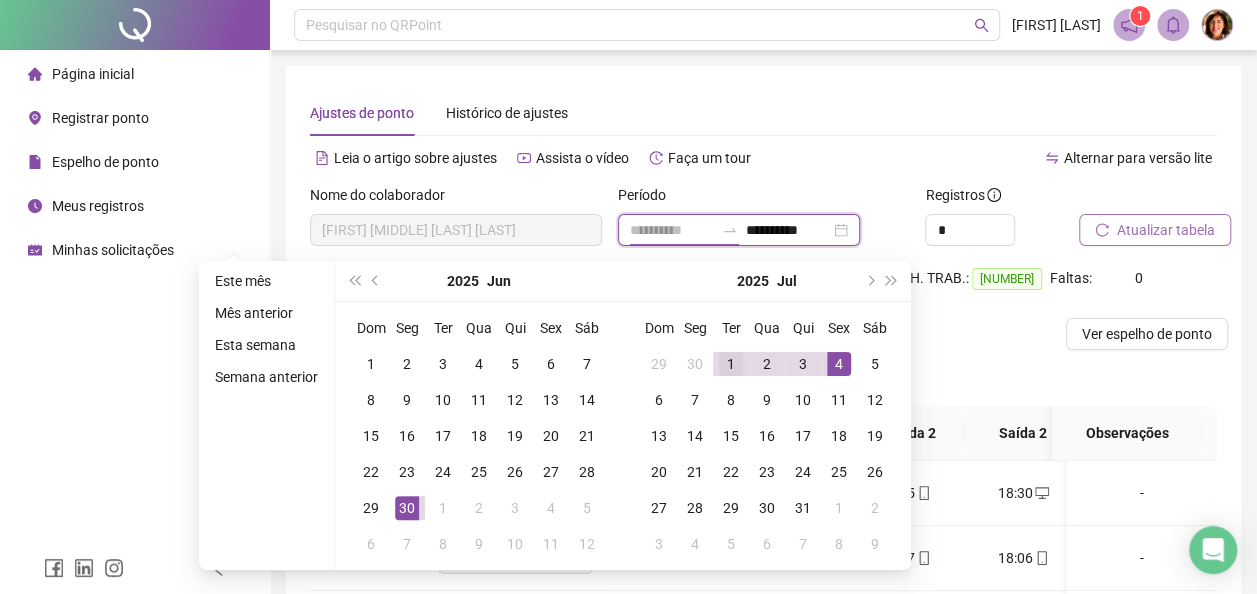 type on "**********" 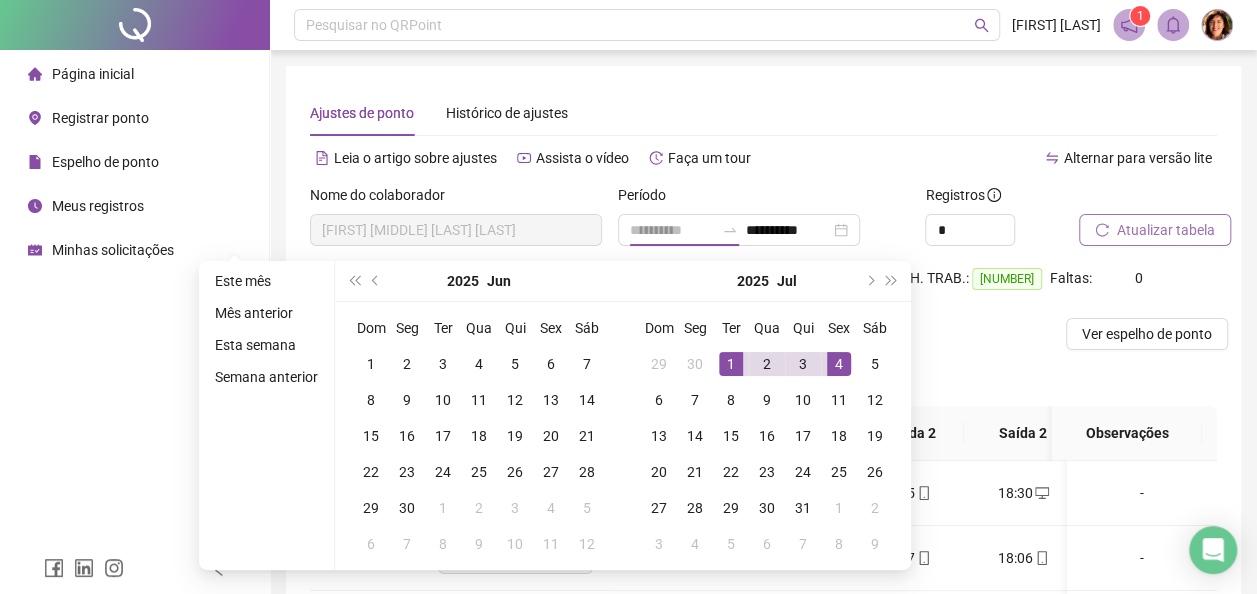 click on "1" at bounding box center (731, 364) 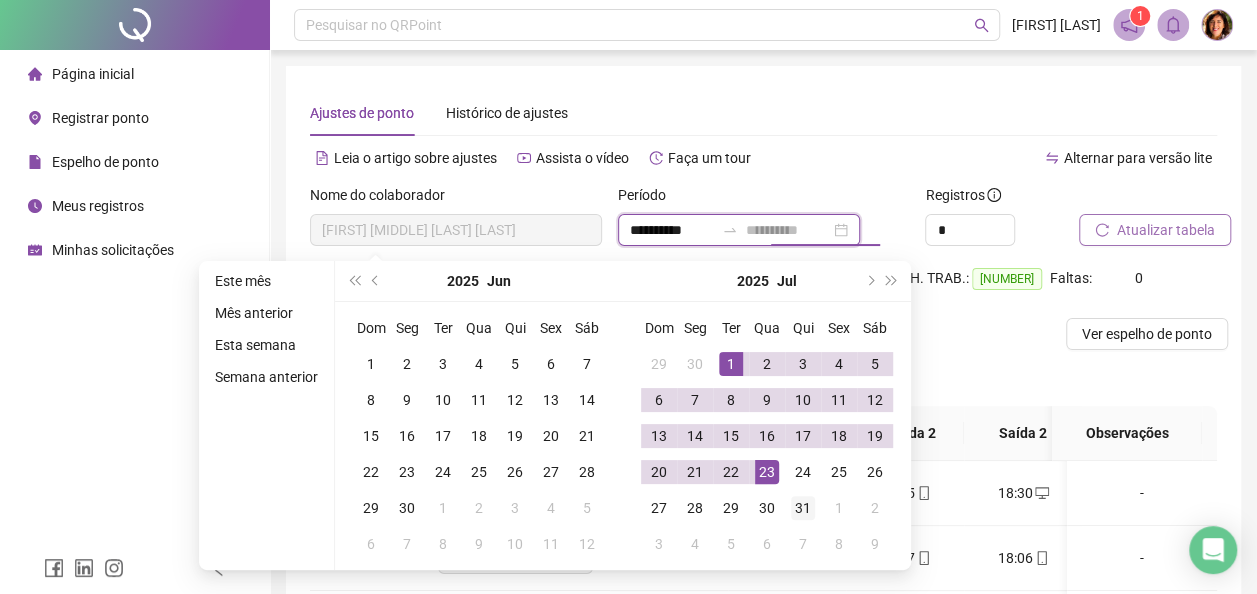 type on "**********" 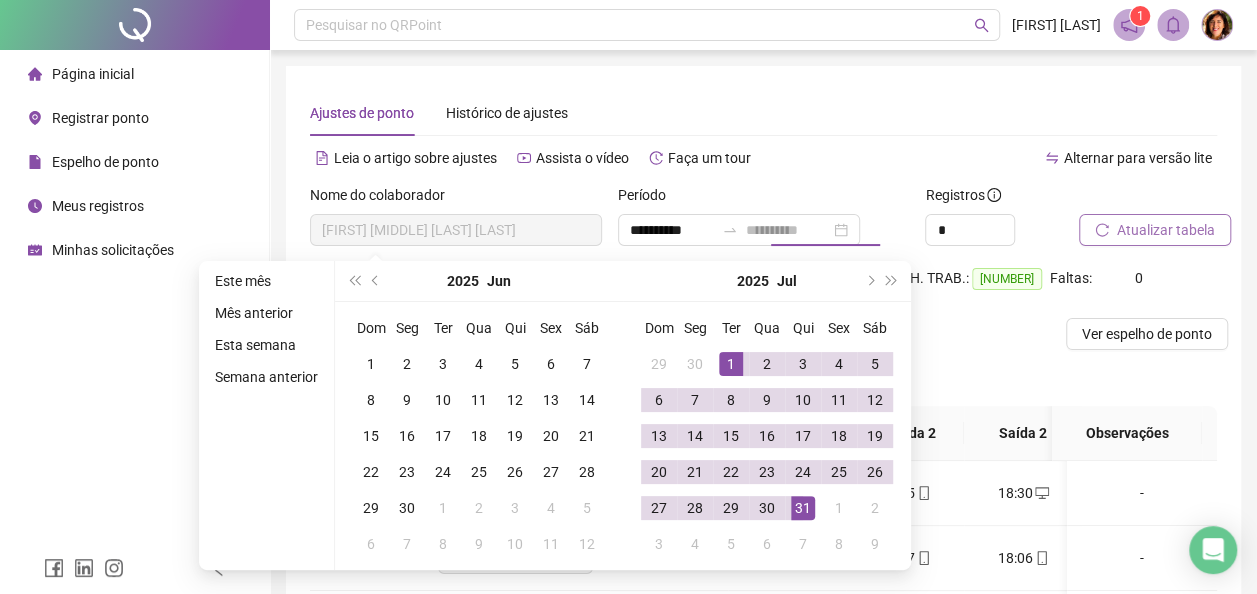click on "31" at bounding box center [803, 508] 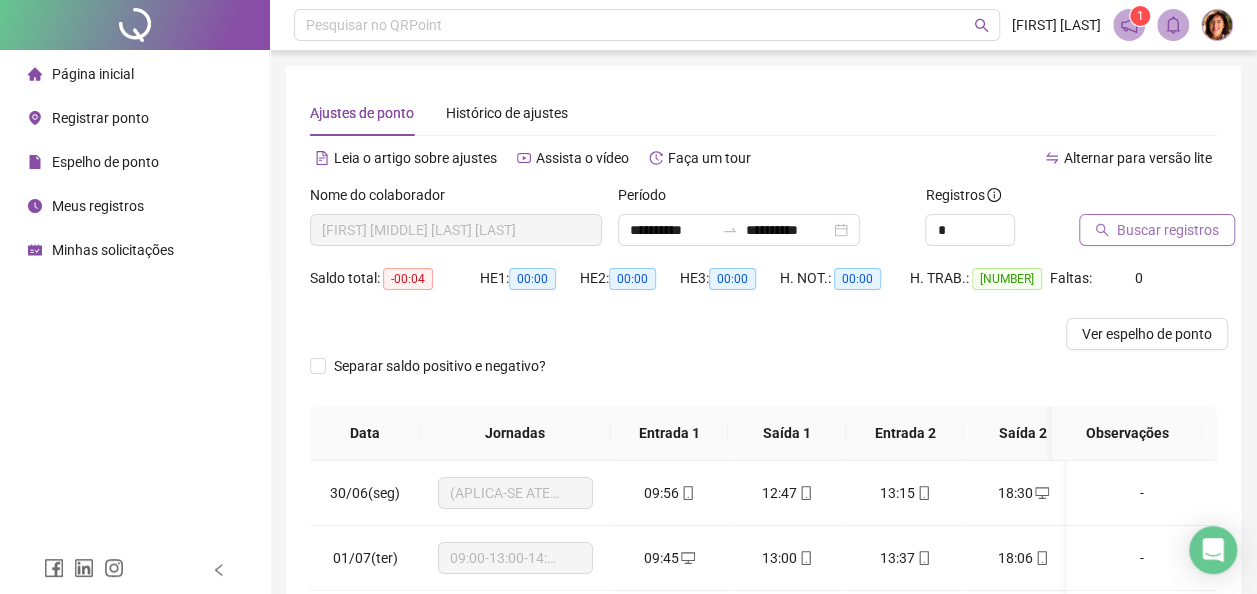 click on "Buscar registros" at bounding box center (1168, 230) 